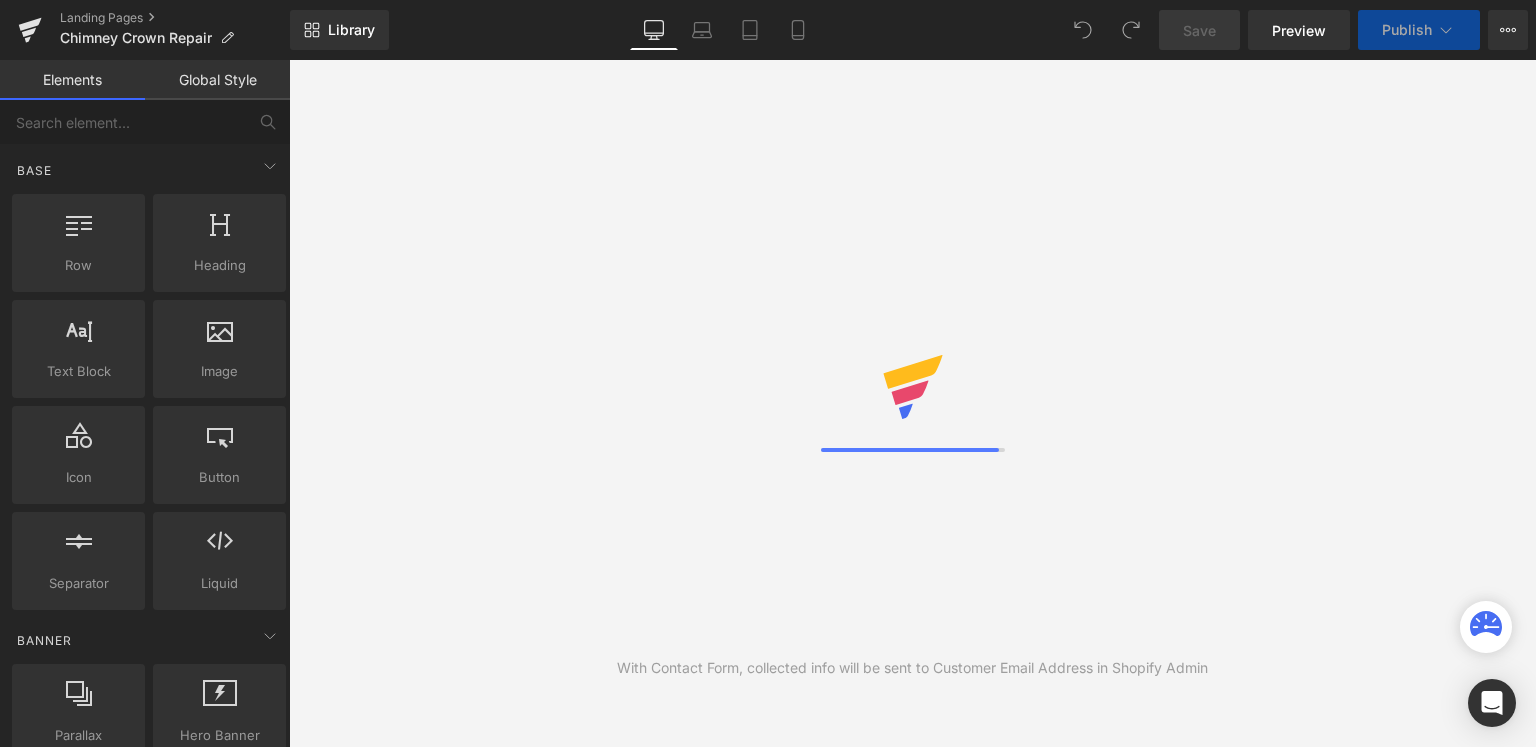 scroll, scrollTop: 0, scrollLeft: 0, axis: both 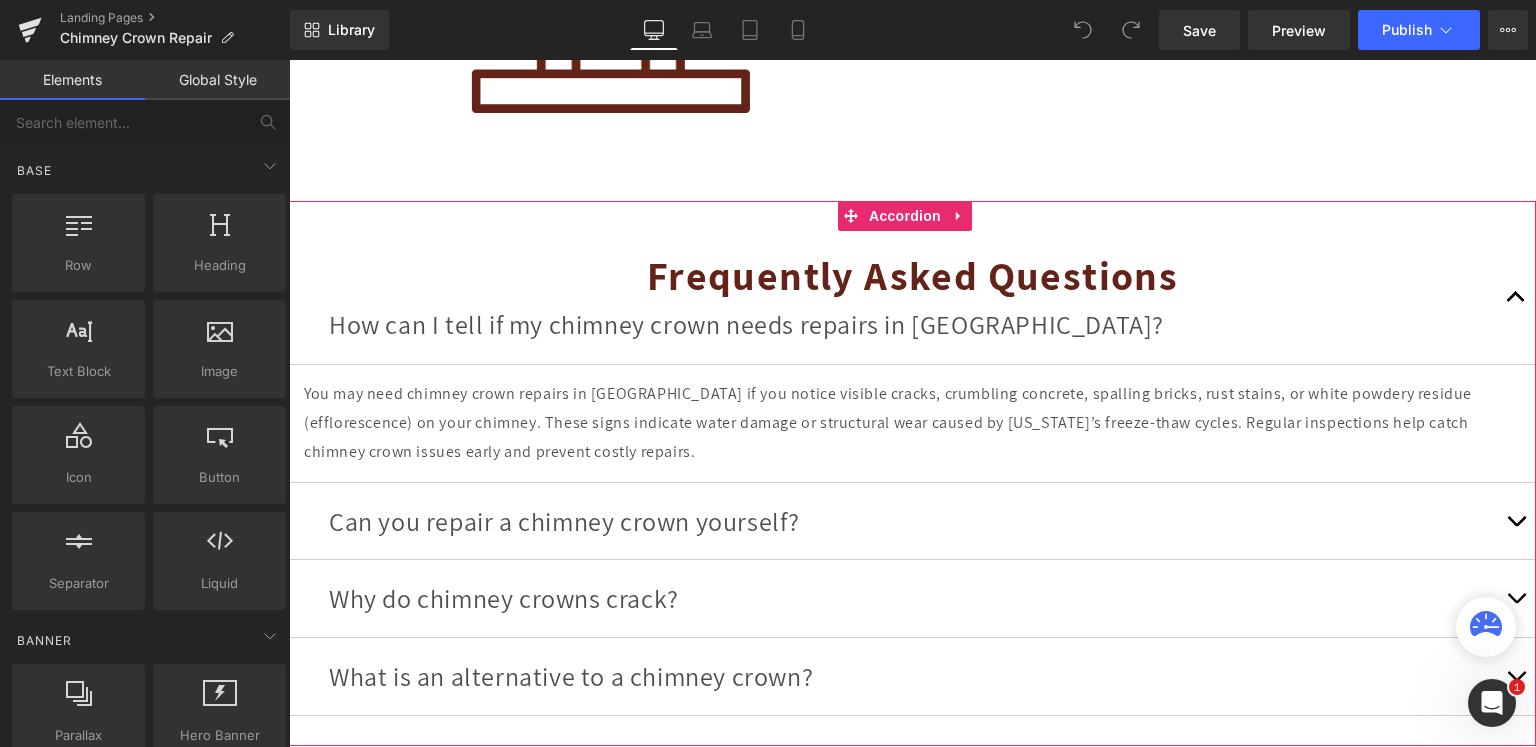 click at bounding box center [1516, 526] 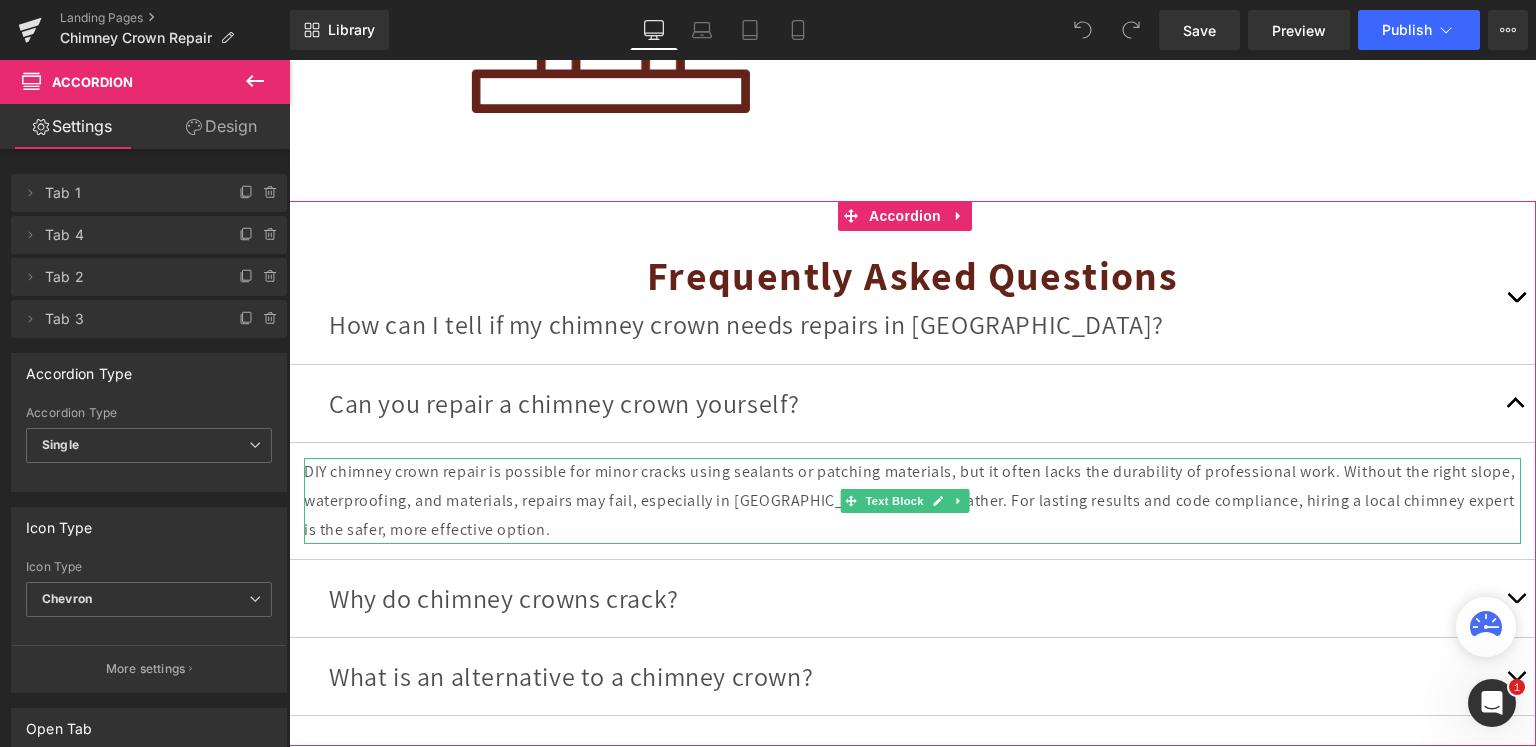 click on "DIY chimney crown repair is possible for minor cracks using sealants or patching materials, but it often lacks the durability of professional work. Without the right slope, waterproofing, and materials, repairs may fail, especially in [GEOGRAPHIC_DATA]’s harsh weather. For lasting results and code compliance, hiring a local chimney expert is the safer, more effective option." at bounding box center (912, 501) 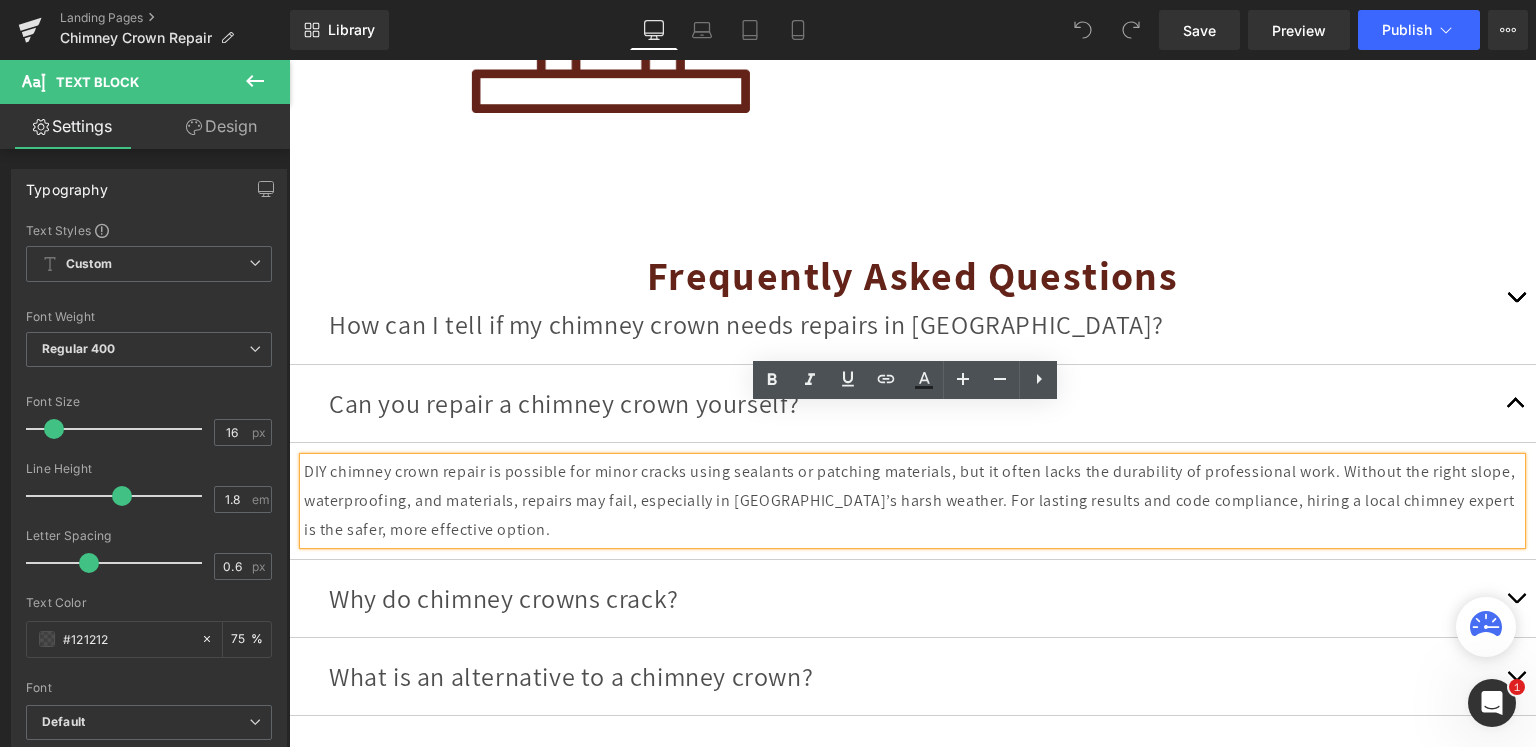 click at bounding box center [1516, 403] 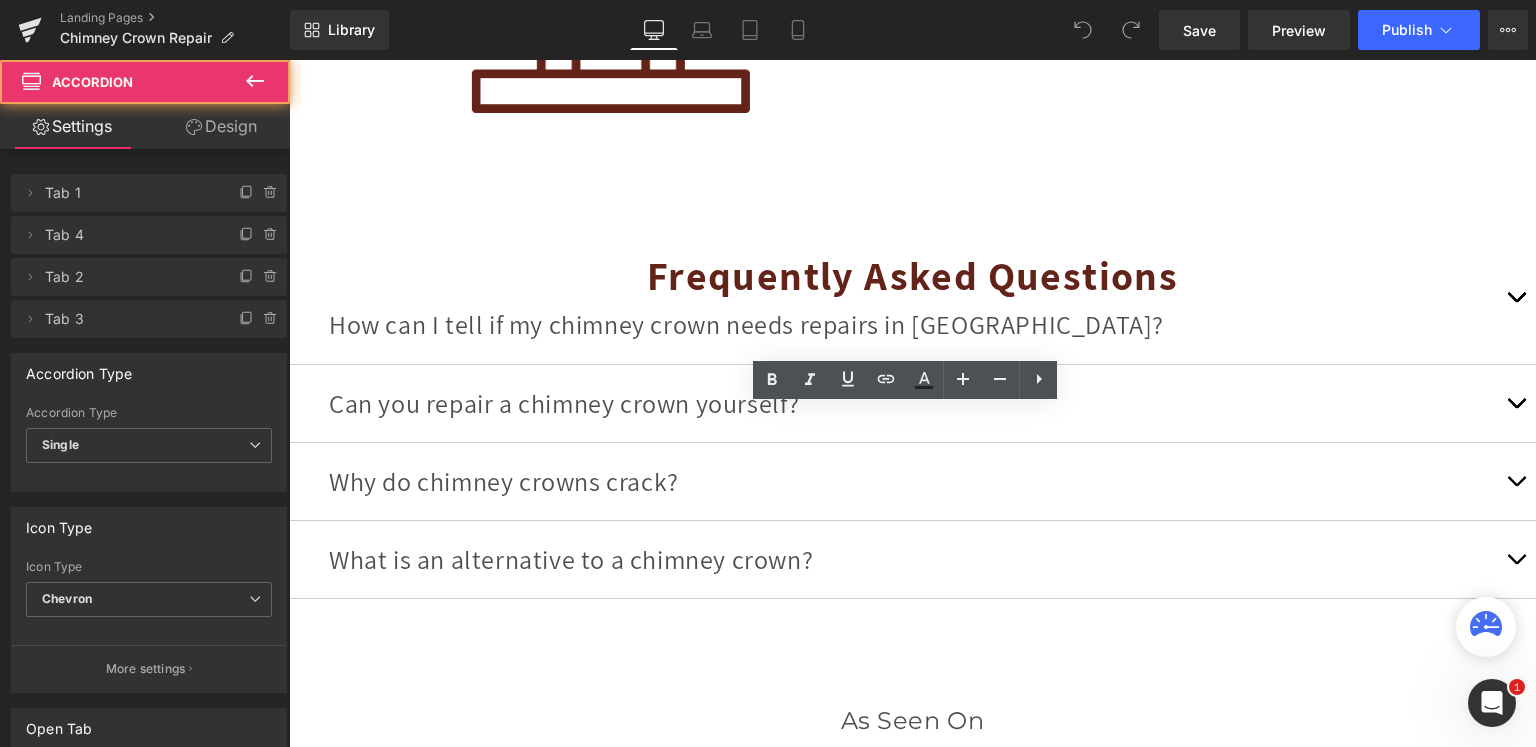 click at bounding box center (1516, 486) 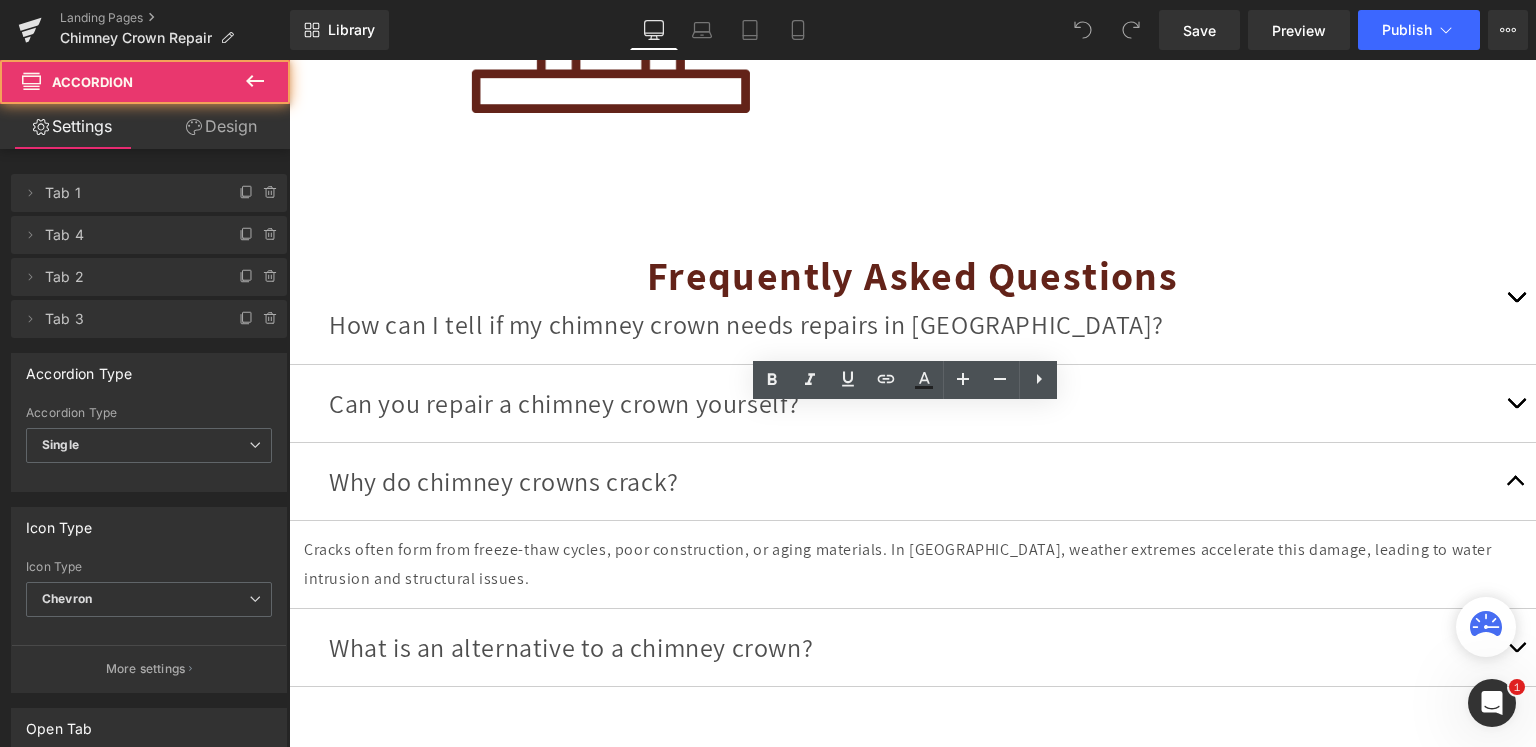 click at bounding box center [1516, 486] 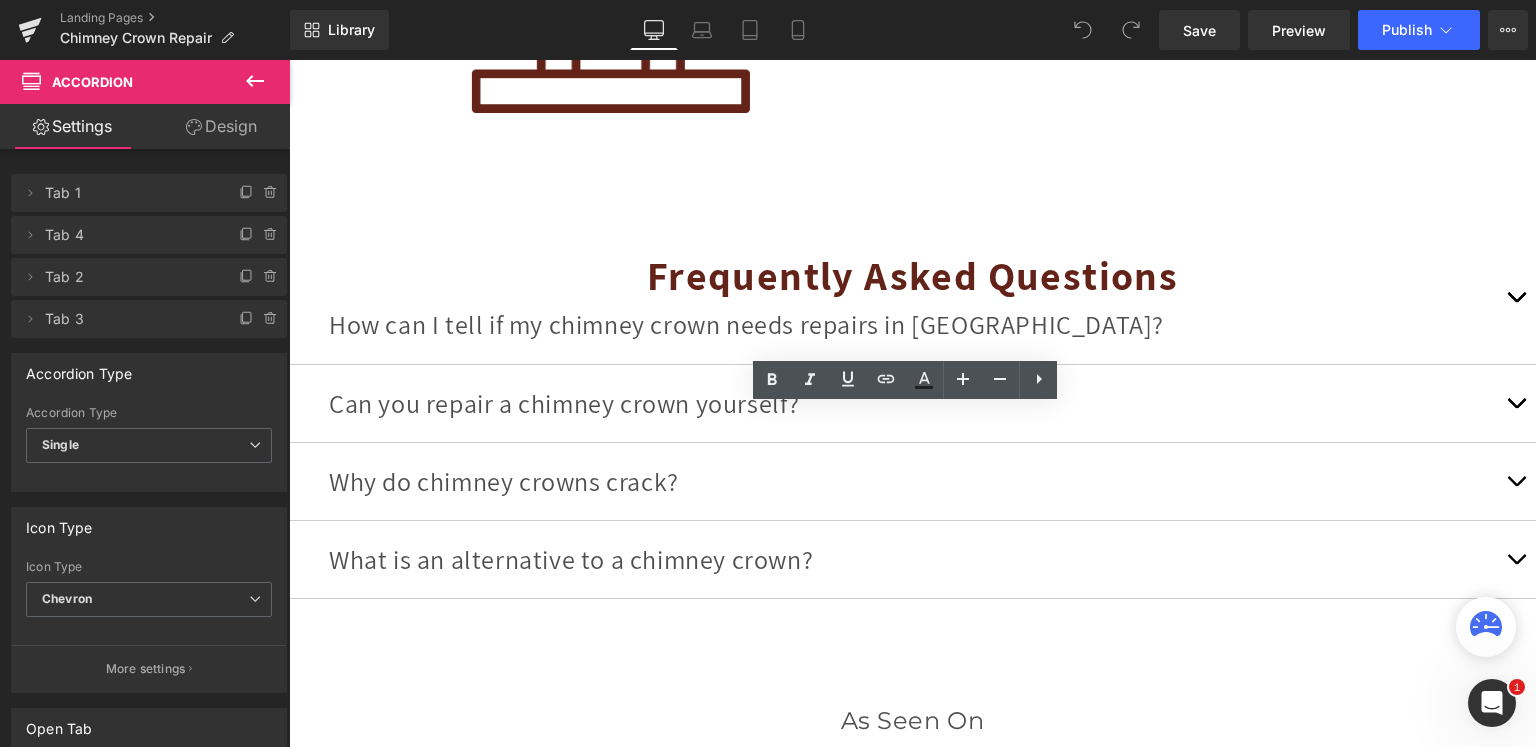 click at bounding box center [1516, 559] 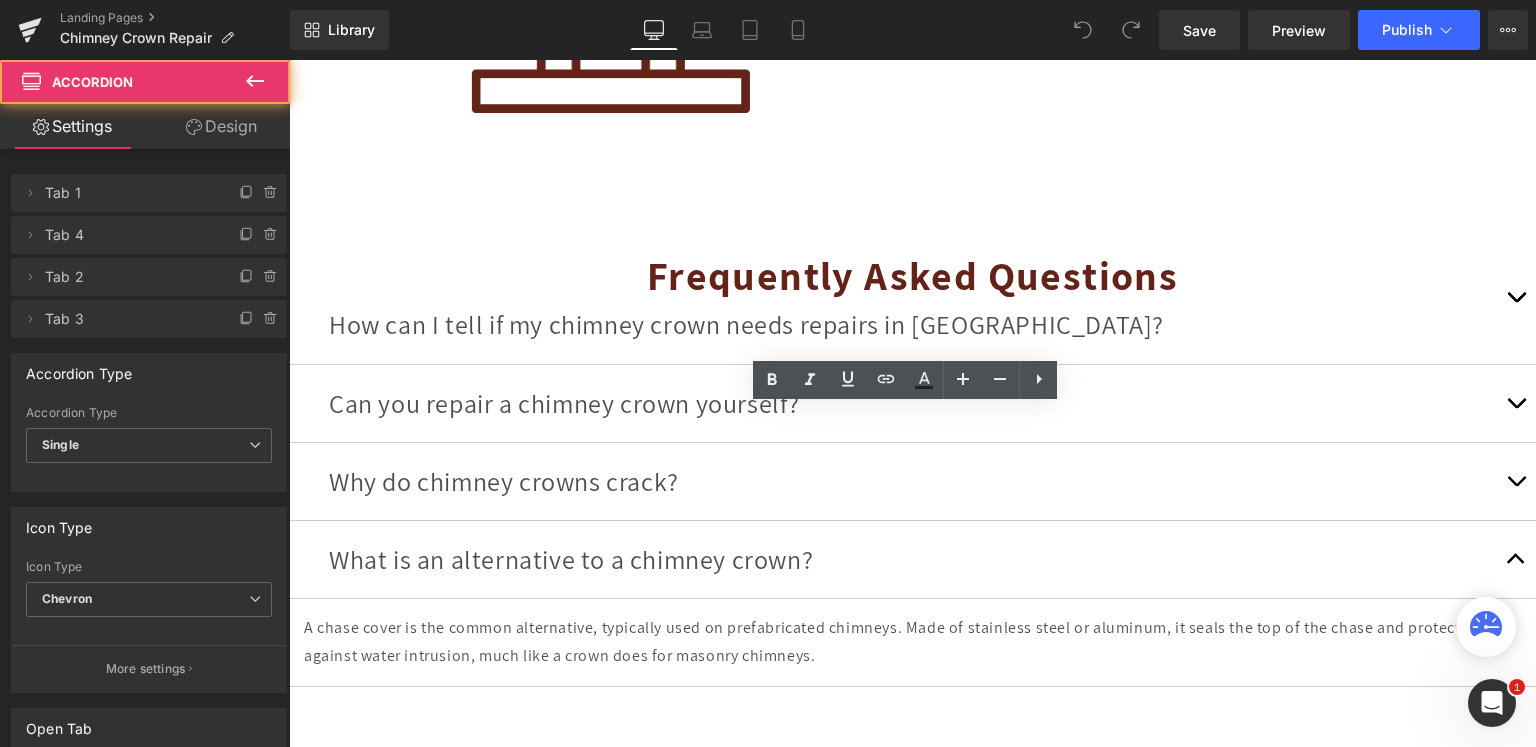click at bounding box center (1516, 559) 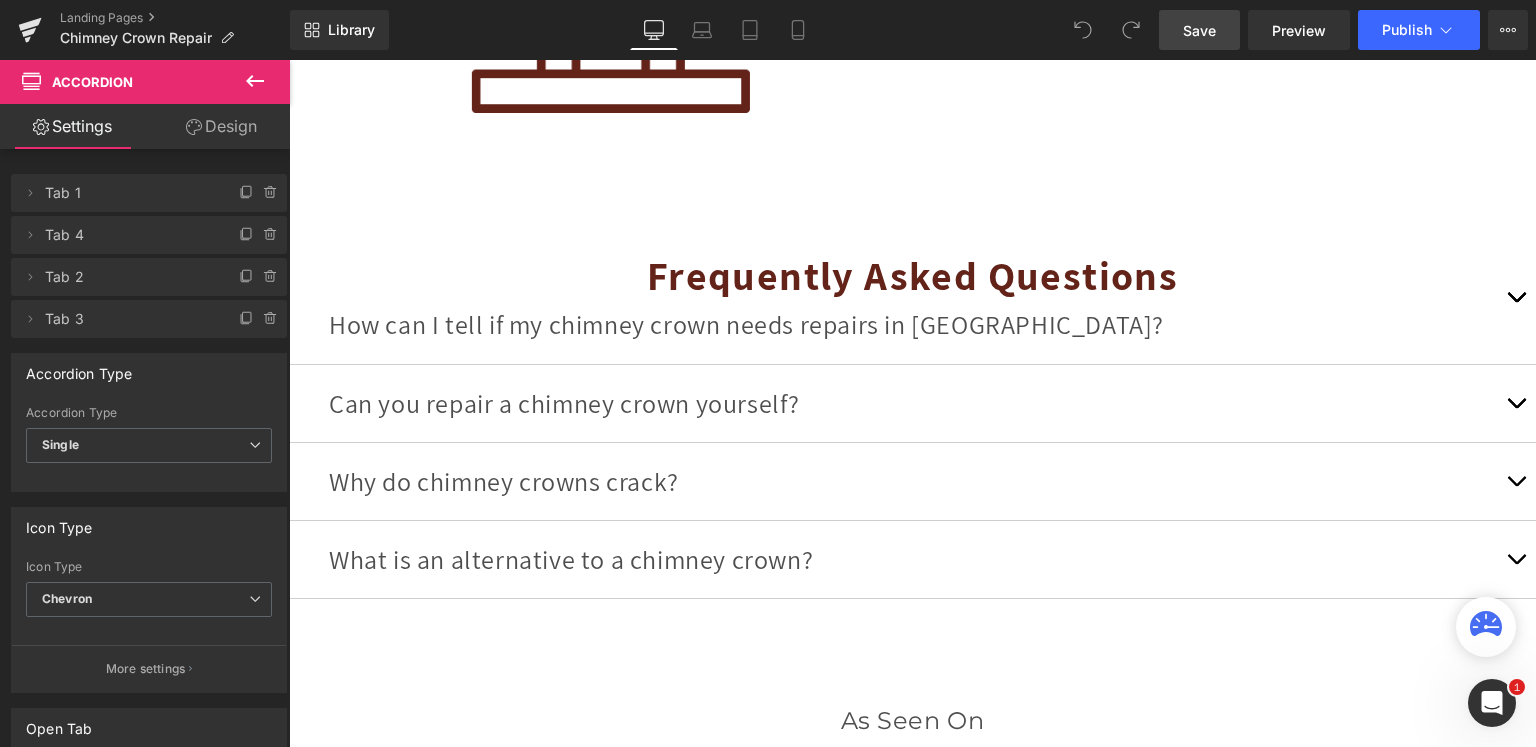 click on "Save" at bounding box center (1199, 30) 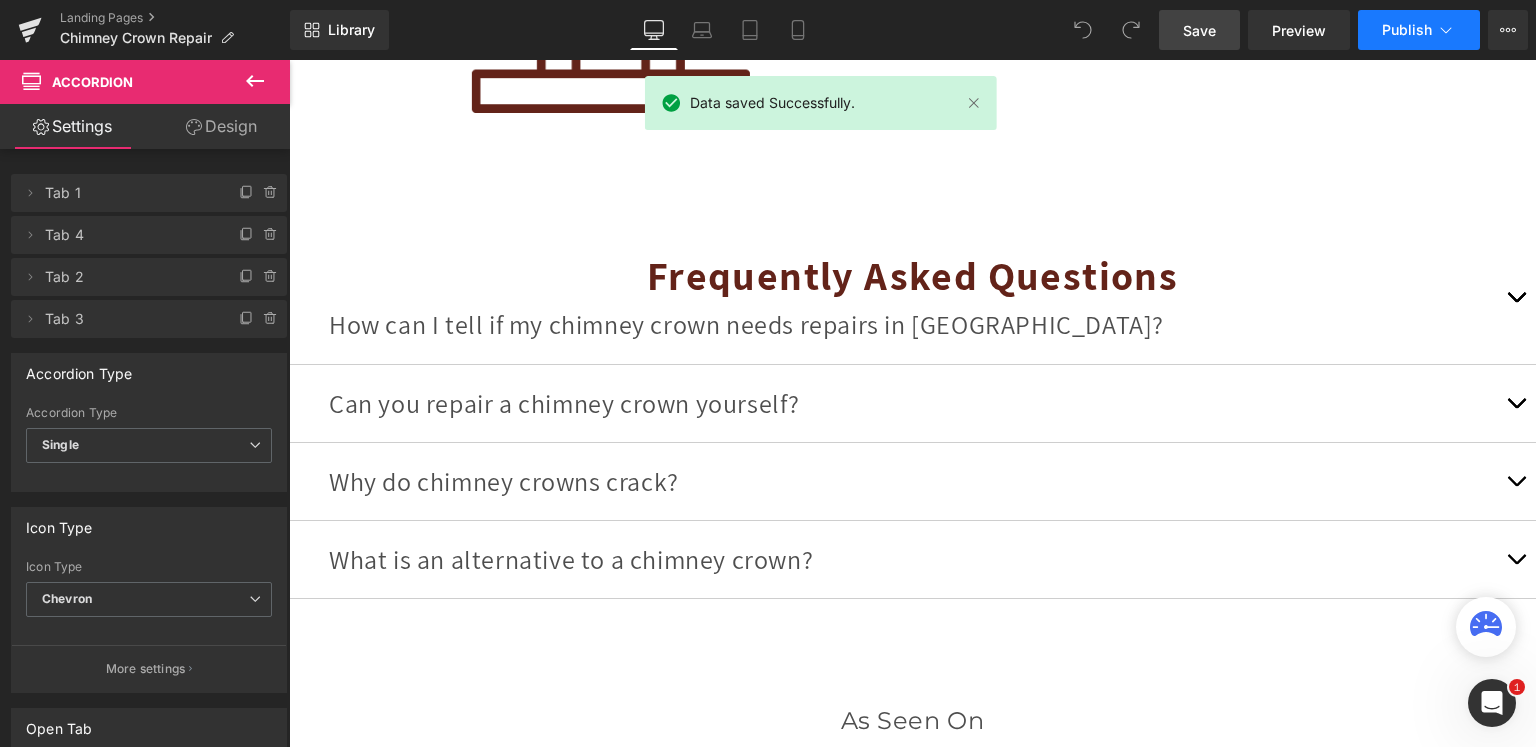 click on "Publish" at bounding box center [1407, 30] 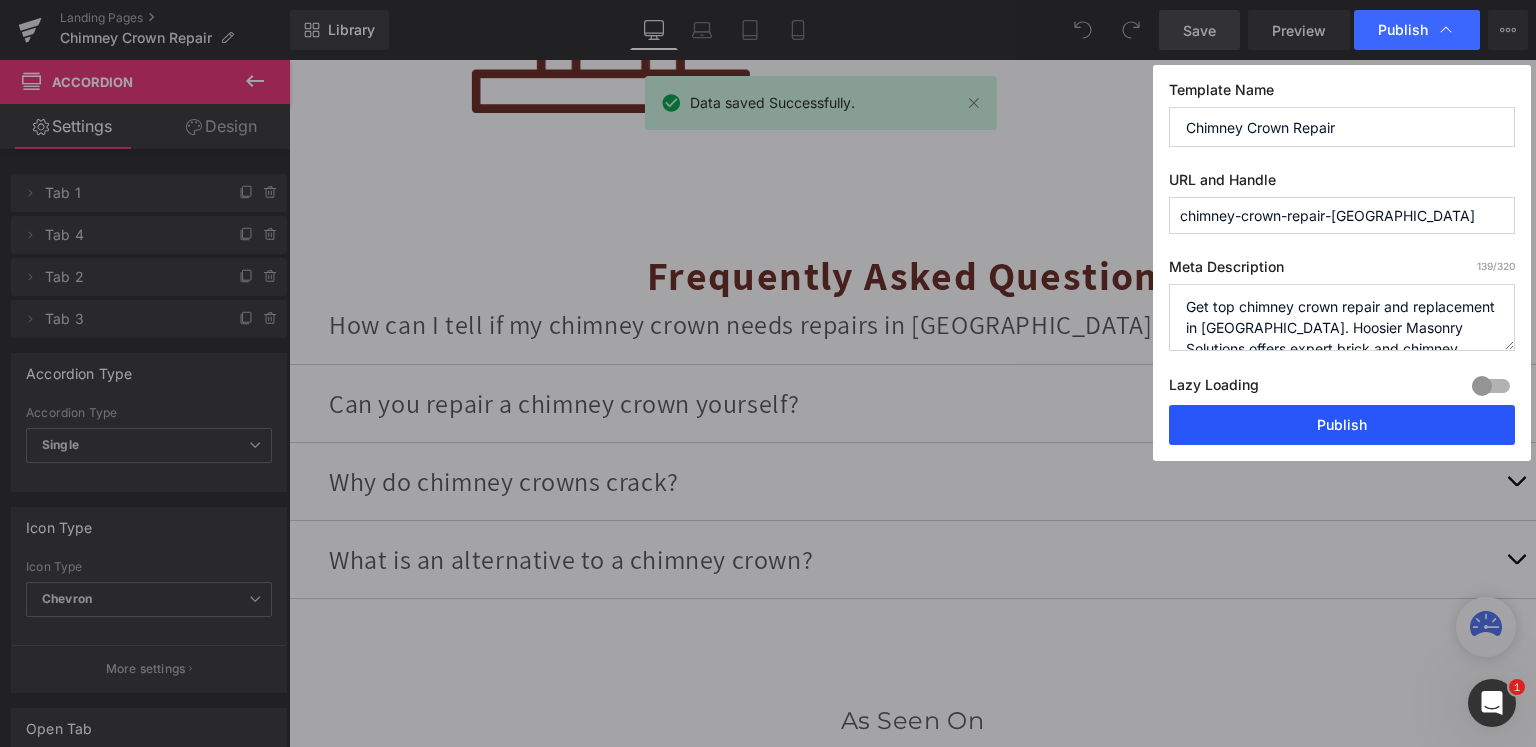 click on "Publish" at bounding box center [1342, 425] 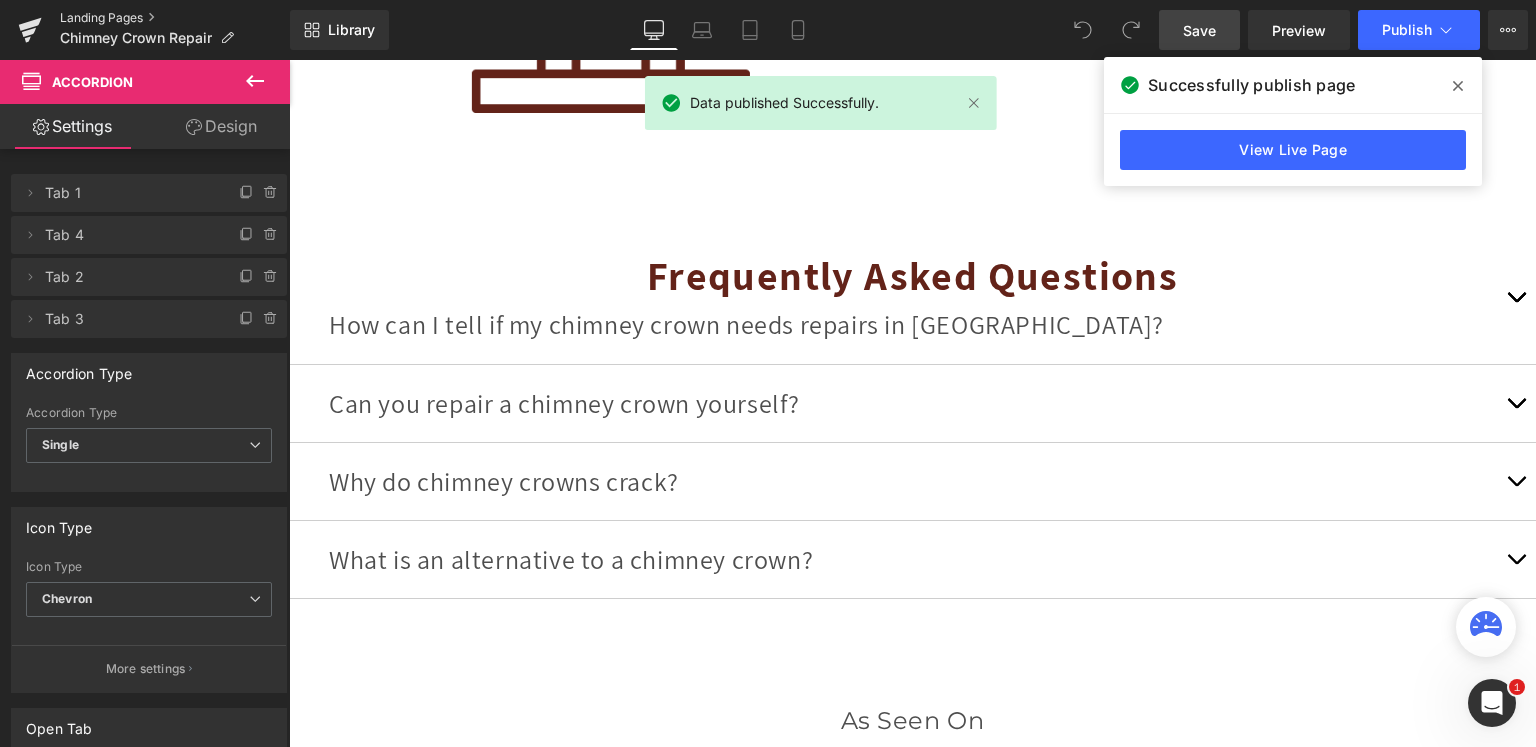 click on "Landing Pages" at bounding box center (175, 18) 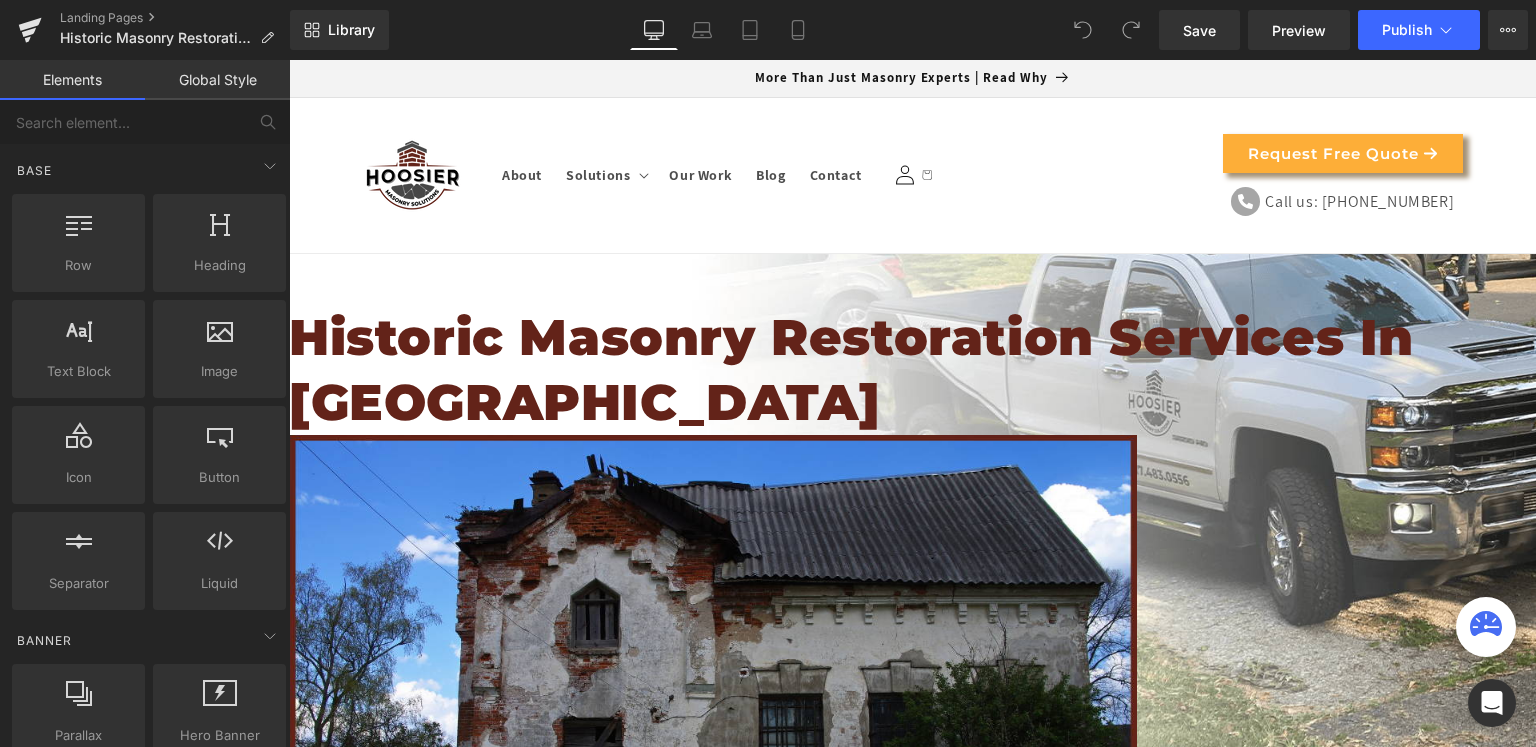 scroll, scrollTop: 0, scrollLeft: 0, axis: both 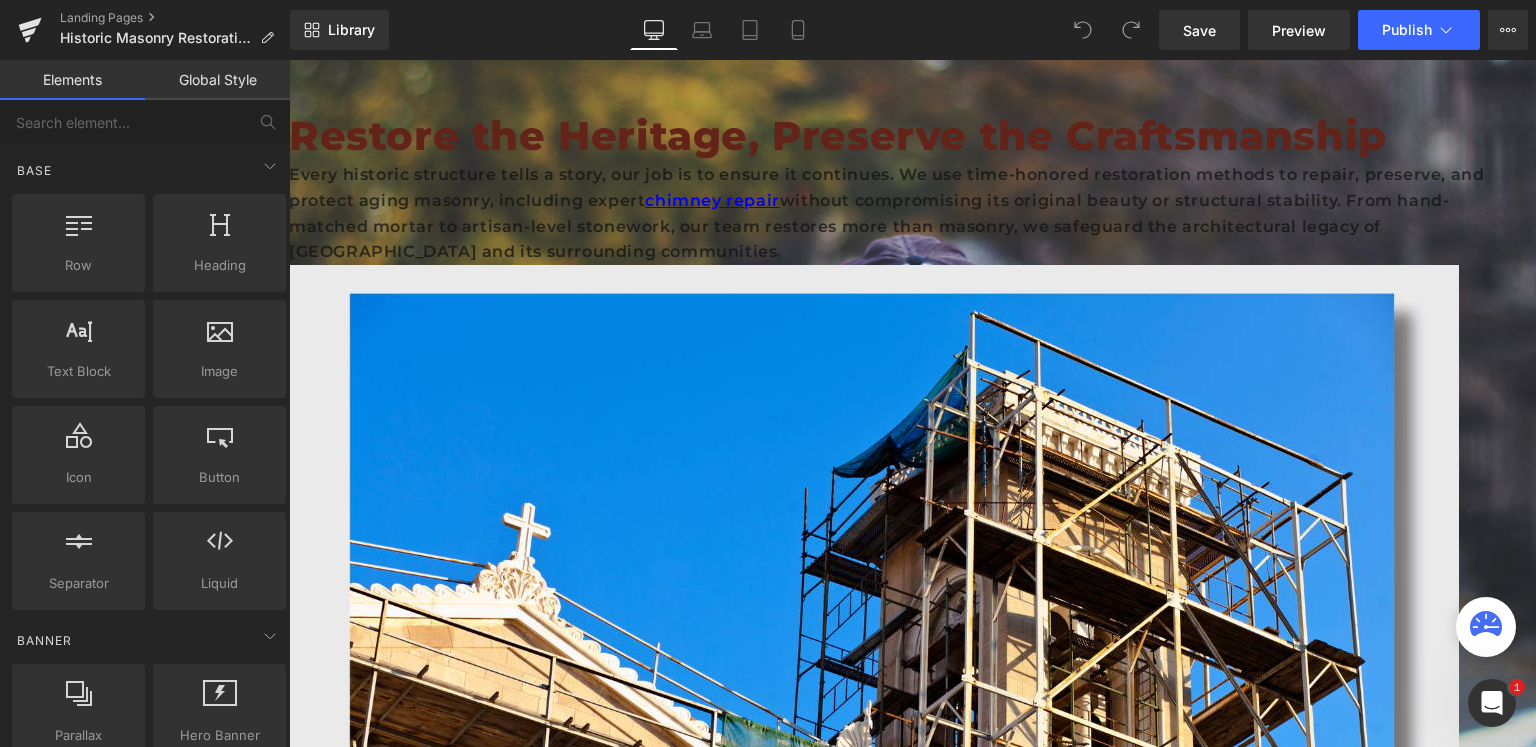 click on "Historic masonry endures decades—sometimes centuries—of exposure to harsh elements, shifting foundations, and outdated construction methods. Over time, even the strongest materials like brick, stone, and terra cotta begin to show signs of deterioration like cracking, spalling, mortar loss, or water intrusion. Without expert restoration, these issues can escalate into major structural failures. Restoration not only prevents costly damage but also preserves the original craftsmanship, historical integrity, and architectural significance of your property, ensuring it continues to stand as a lasting piece of Indiana’s built heritage." at bounding box center (889, 1748) 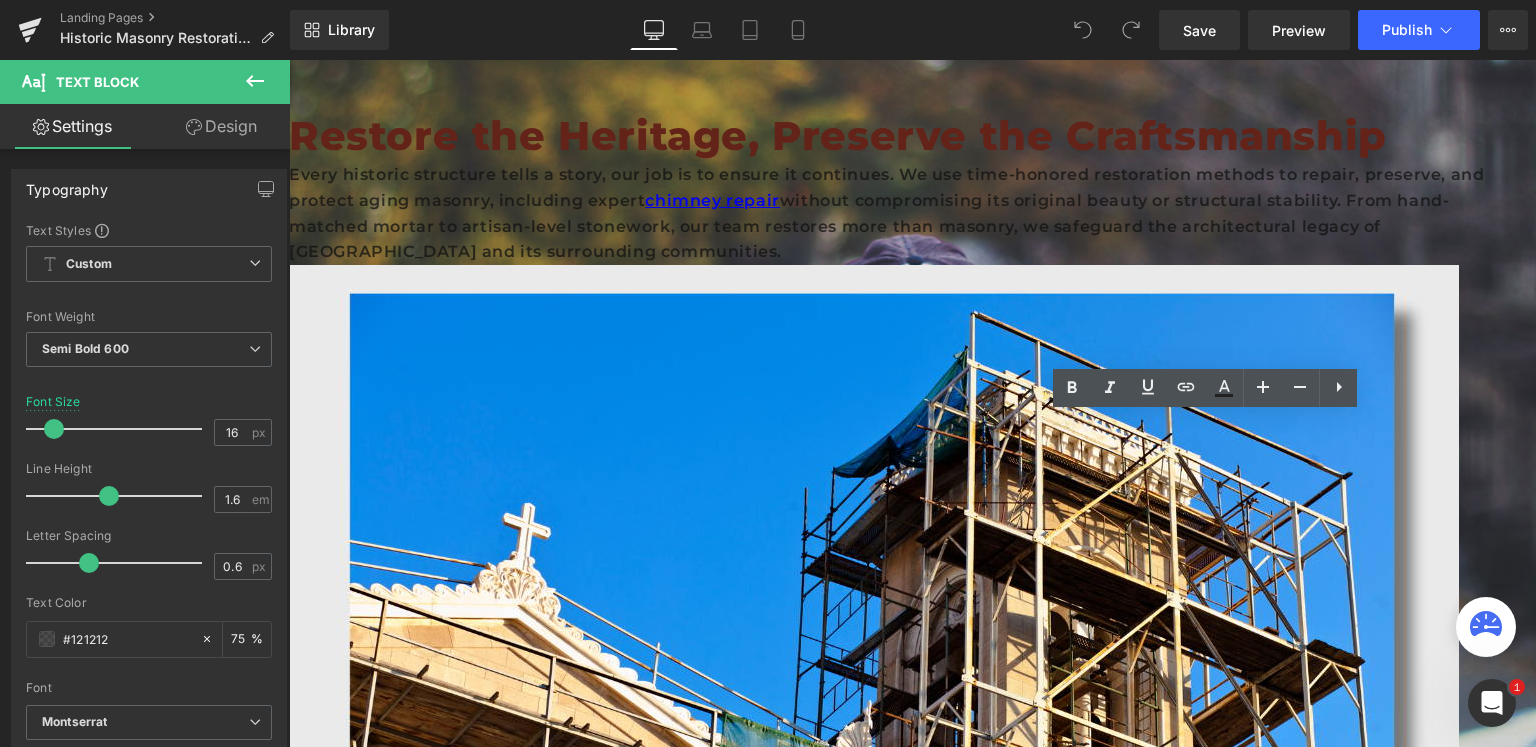 click on "Historic masonry endures decades—sometimes centuries—of exposure to harsh elements, shifting foundations, and outdated construction methods. Over time, even the strongest materials like brick, stone, and terra cotta begin to show signs of deterioration like cracking, spalling, mortar loss, or water intrusion. Without expert restoration, these issues can escalate into major structural failures. Restoration not only prevents costly damage but also preserves the original craftsmanship, historical integrity, and architectural significance of your property, ensuring it continues to stand as a lasting piece of Indiana’s built heritage." at bounding box center (889, 1748) 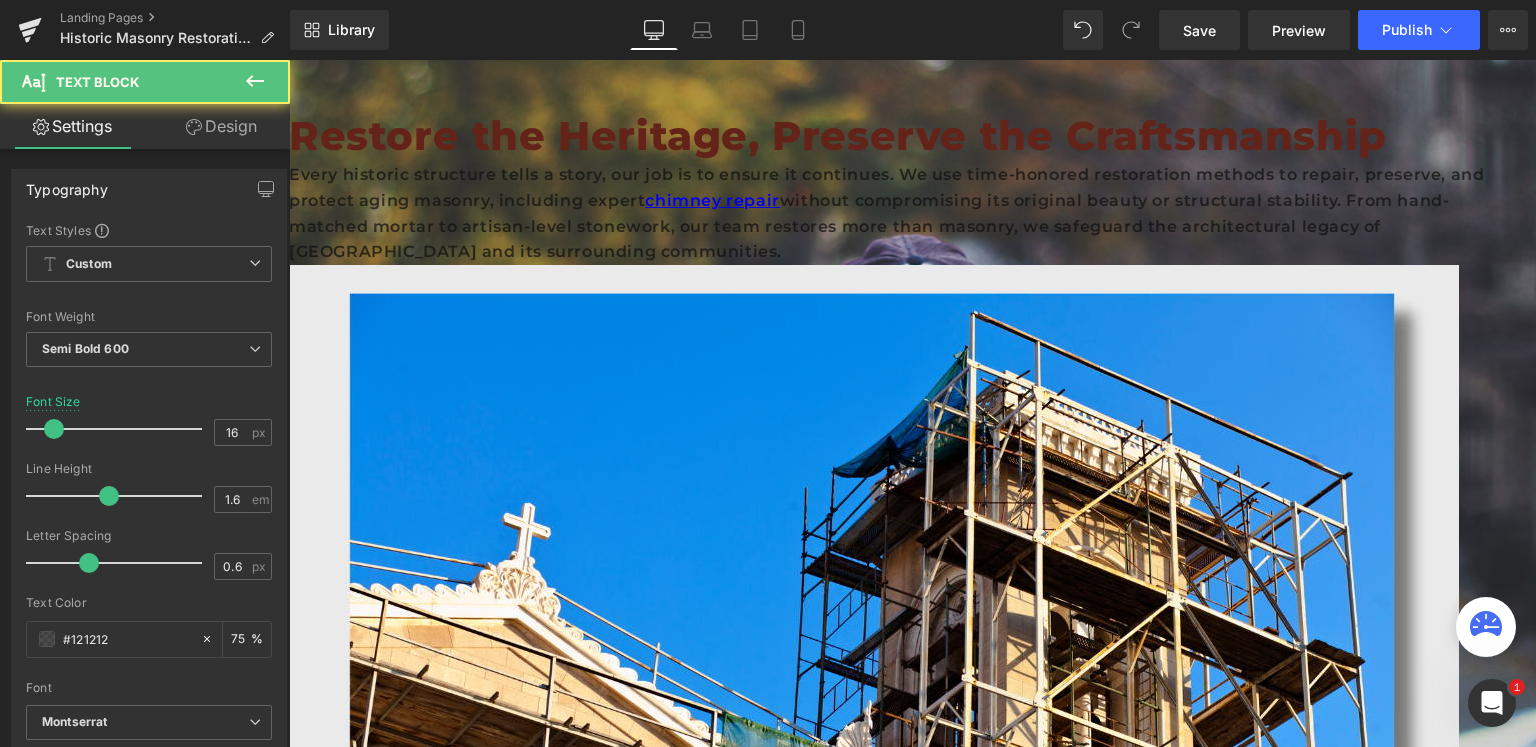 click on "Historic masonry endures decades, sometimes centuries—of exposure to harsh elements, shifting foundations, and outdated construction methods. Over time, even the strongest materials like brick, stone, and terra cotta begin to show signs of deterioration like cracking, spalling, mortar loss, or water intrusion. Without expert restoration, these issues can escalate into major structural failures. Restoration not only prevents costly damage but also preserves the original craftsmanship, historical integrity, and architectural significance of your property, ensuring it continues to stand as a lasting piece of Indiana’s built heritage." at bounding box center (889, 1748) 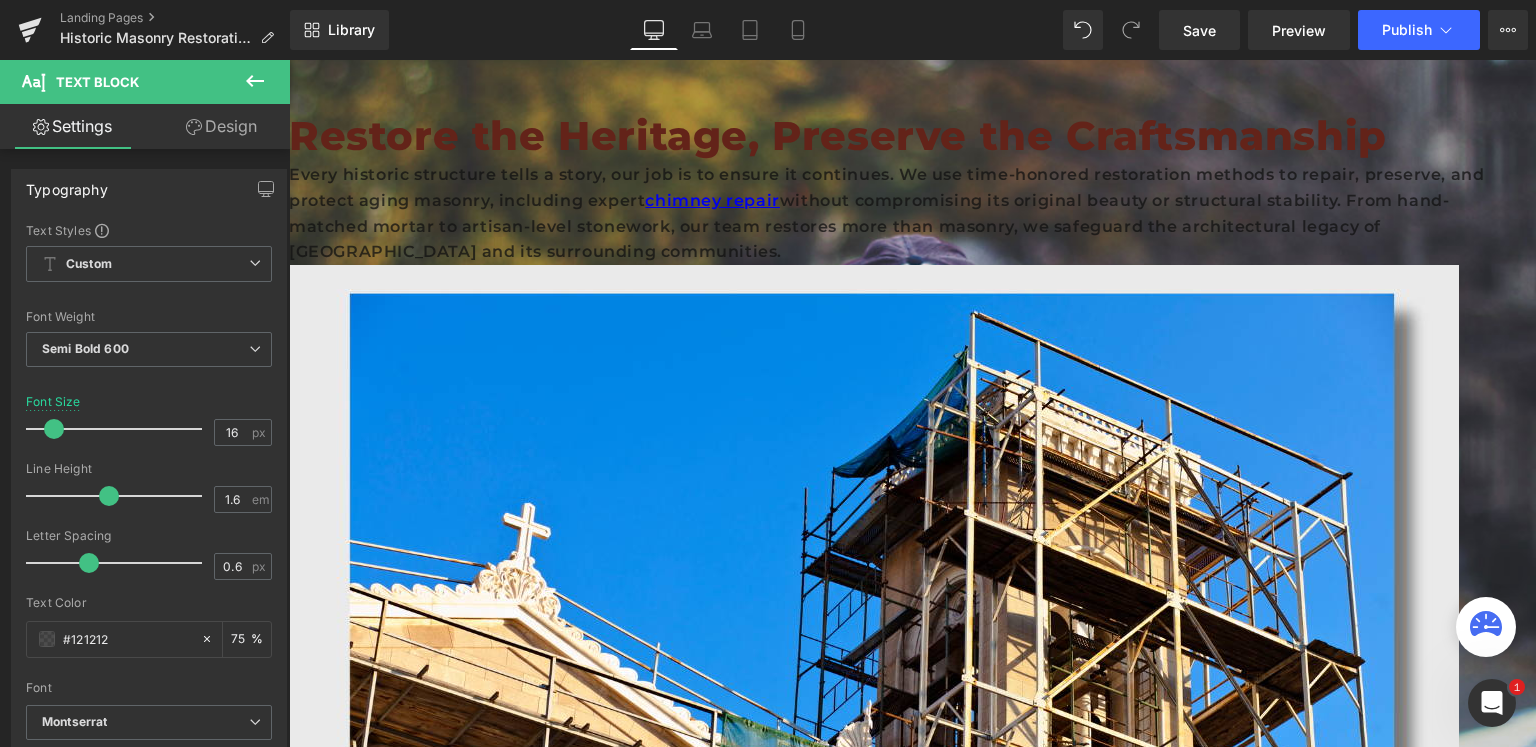 copy on "—" 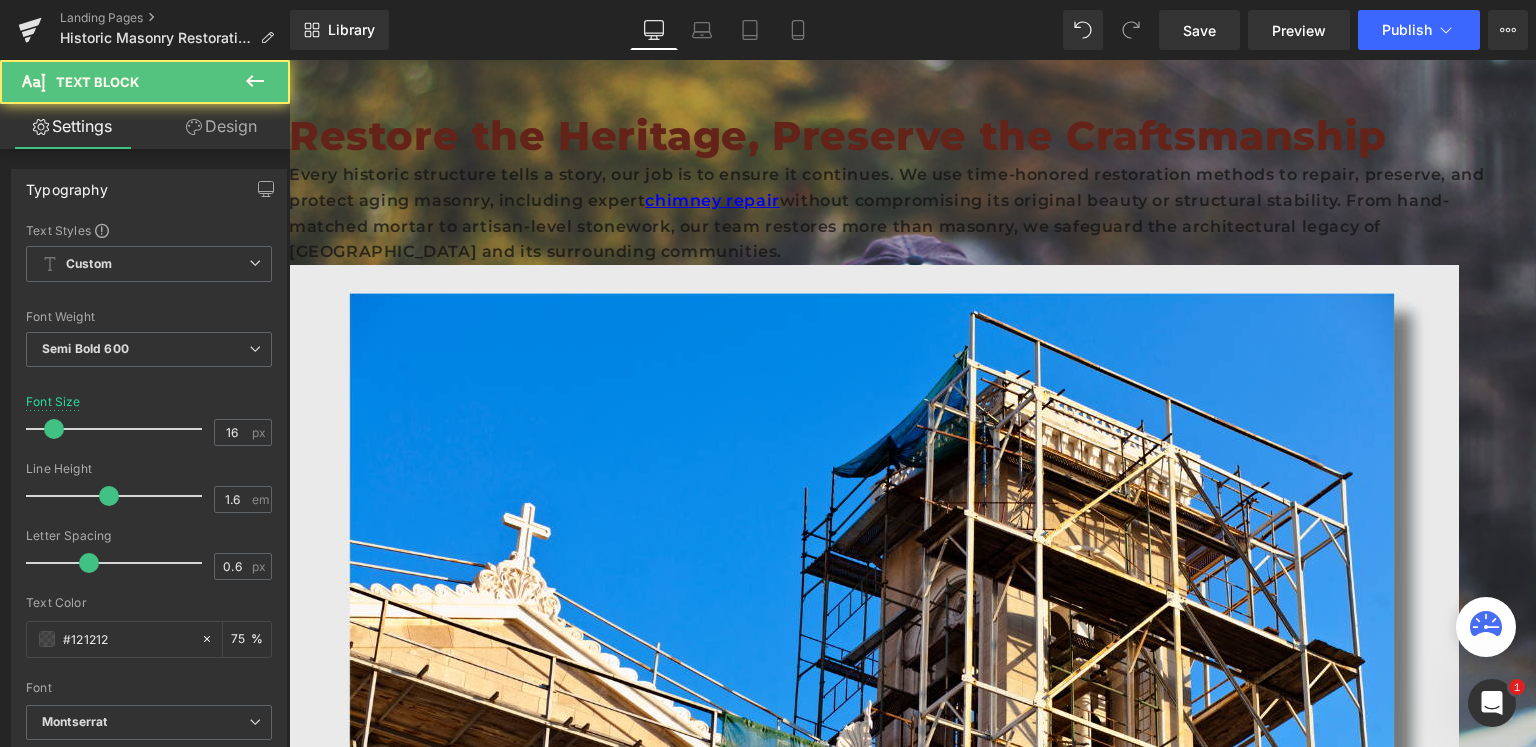 click on "Historic masonry endures decades, sometimes centuries, of exposure to harsh elements, shifting foundations, and outdated construction methods. Over time, even the strongest materials like brick, stone, and terra cotta begin to show signs of deterioration like cracking, spalling, mortar loss, or water intrusion. Without expert restoration, these issues can escalate into major structural failures. Restoration not only prevents costly damage but also preserves the original craftsmanship, historical integrity, and architectural significance of your property, ensuring it continues to stand as a lasting piece of Indiana’s built heritage." at bounding box center [889, 1748] 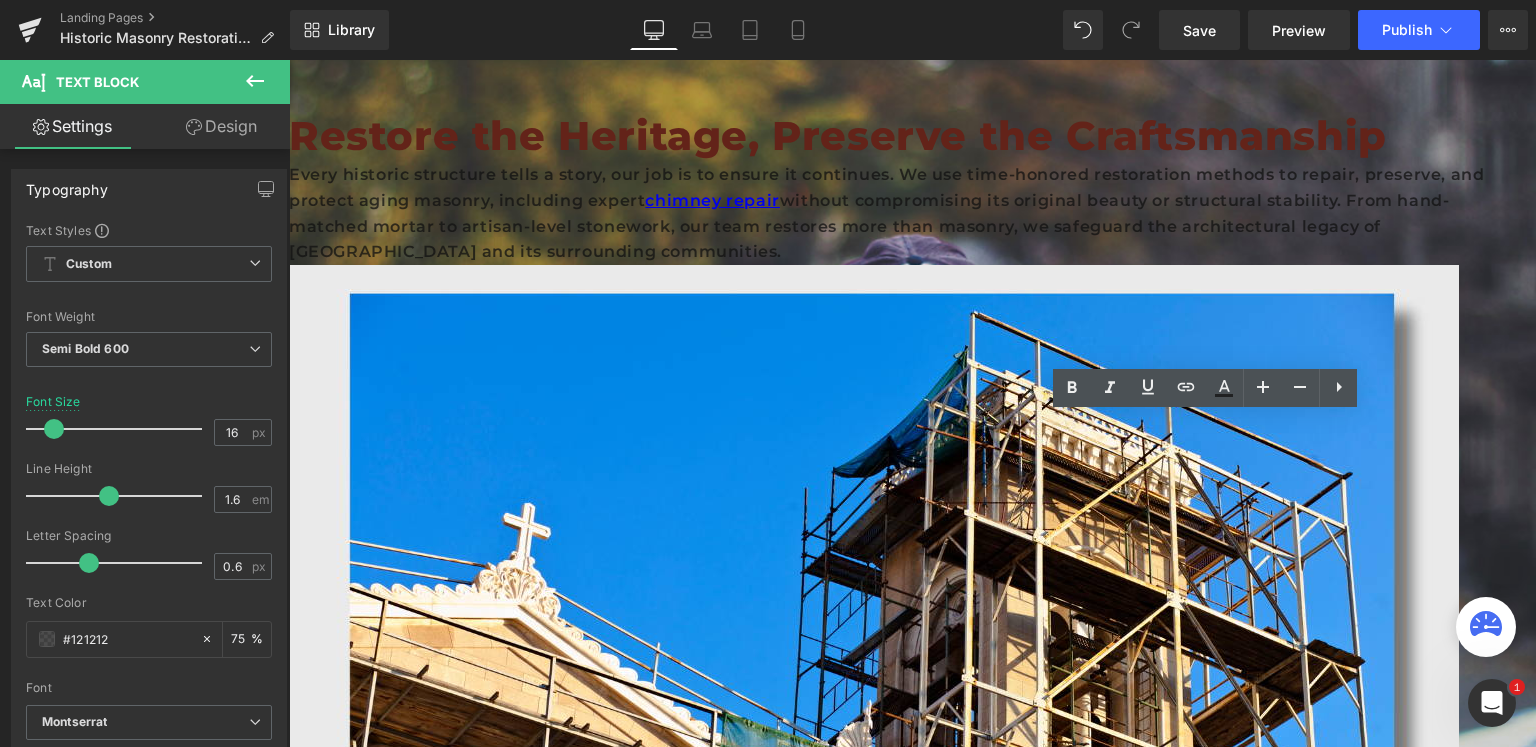 scroll, scrollTop: 2276, scrollLeft: 0, axis: vertical 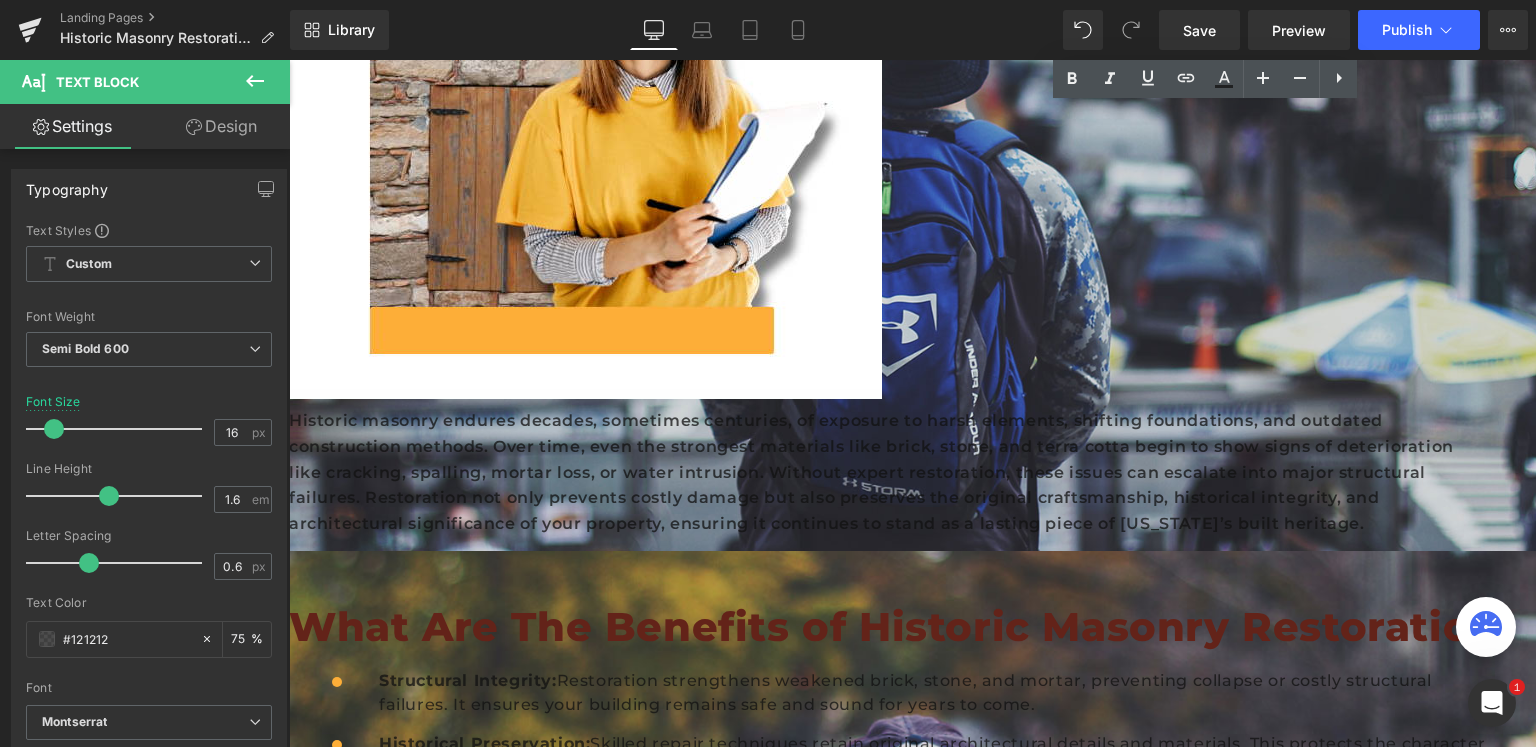 click on "Spalling or Flaking Brick and Stone:  When masonry surfaces chip, flake, or peel, it’s usually due to moisture damage or freeze-thaw cycles—requiring timely repair." at bounding box center [934, 1697] 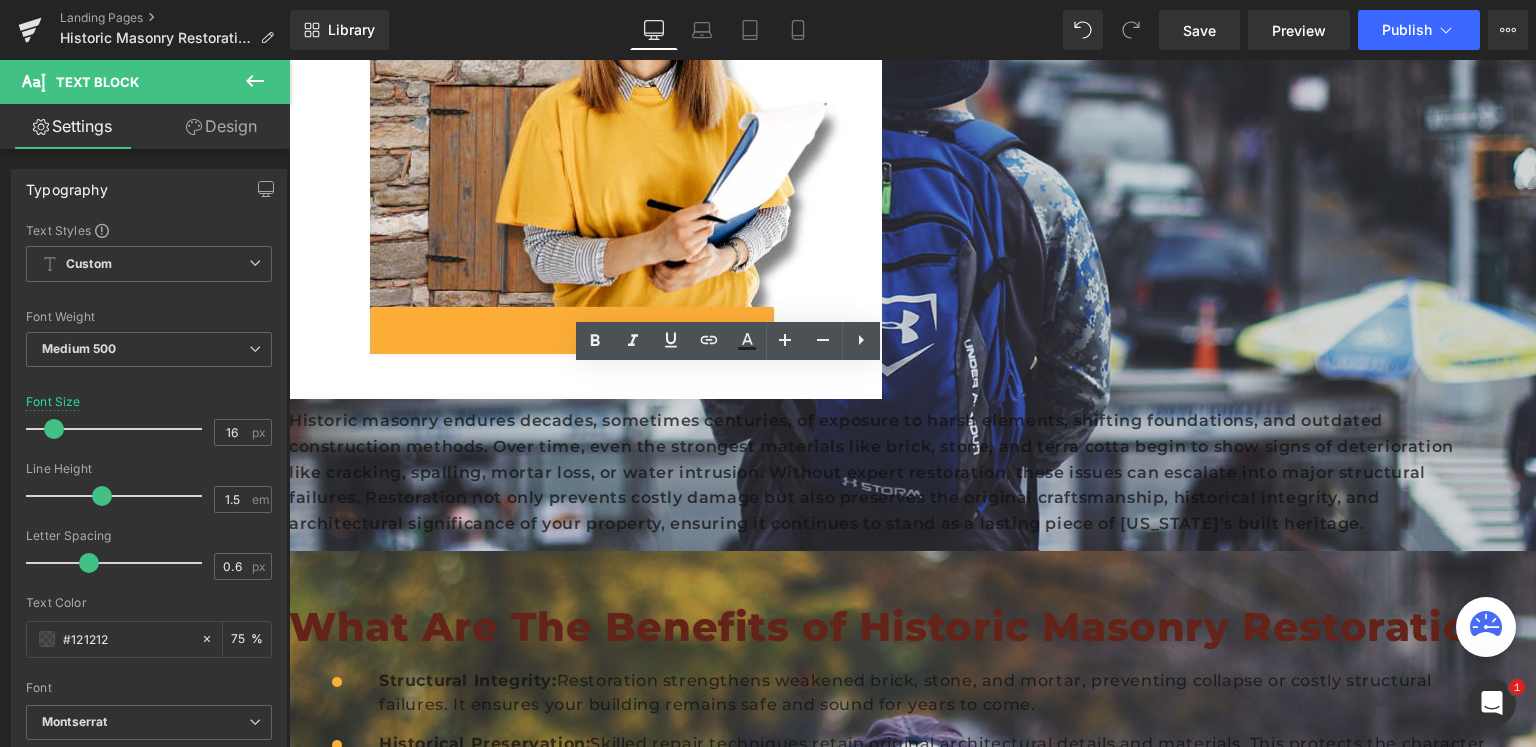 click on "Spalling or Flaking Brick and Stone:  When masonry surfaces chip, flake, or peel, it’s usually due to moisture damage or freeze-thaw cycles—requiring timely repair." at bounding box center [934, 1697] 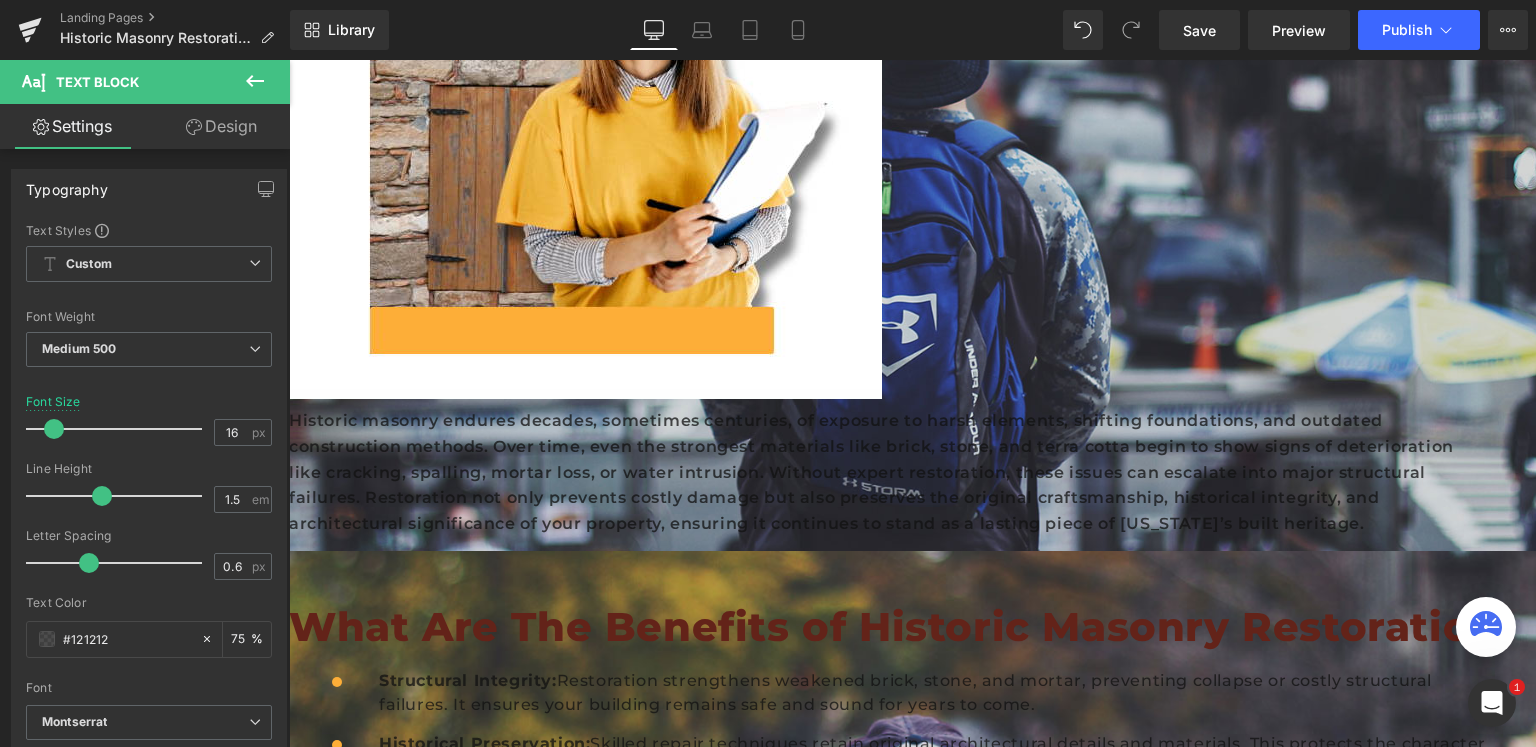 scroll, scrollTop: 3184, scrollLeft: 0, axis: vertical 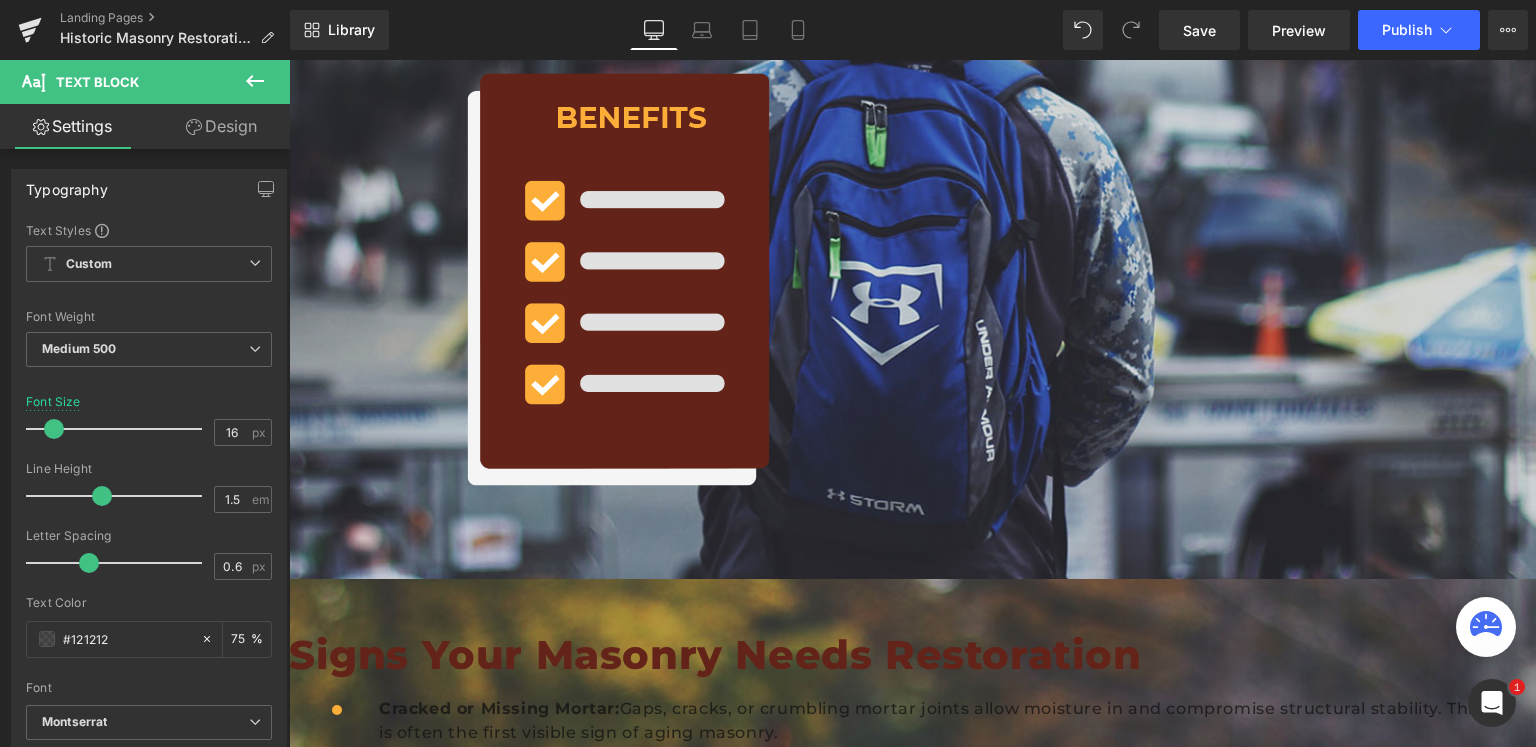 click on "When individual bricks or stones are beyond repair—due to spalling, cracking, or deep weathering—our restoration experts replace them with historically accurate materials. We either source reclaimed components or custom-fabricate new ones to match the size, color, and texture of the original elements. The damaged masonry is carefully removed, and the replacement is seamlessly integrated to preserve structural continuity and visual harmony. This service is especially valuable in cases where authenticity is critical, such as landmark buildings, historic homes, and institutional properties." at bounding box center [888, 3885] 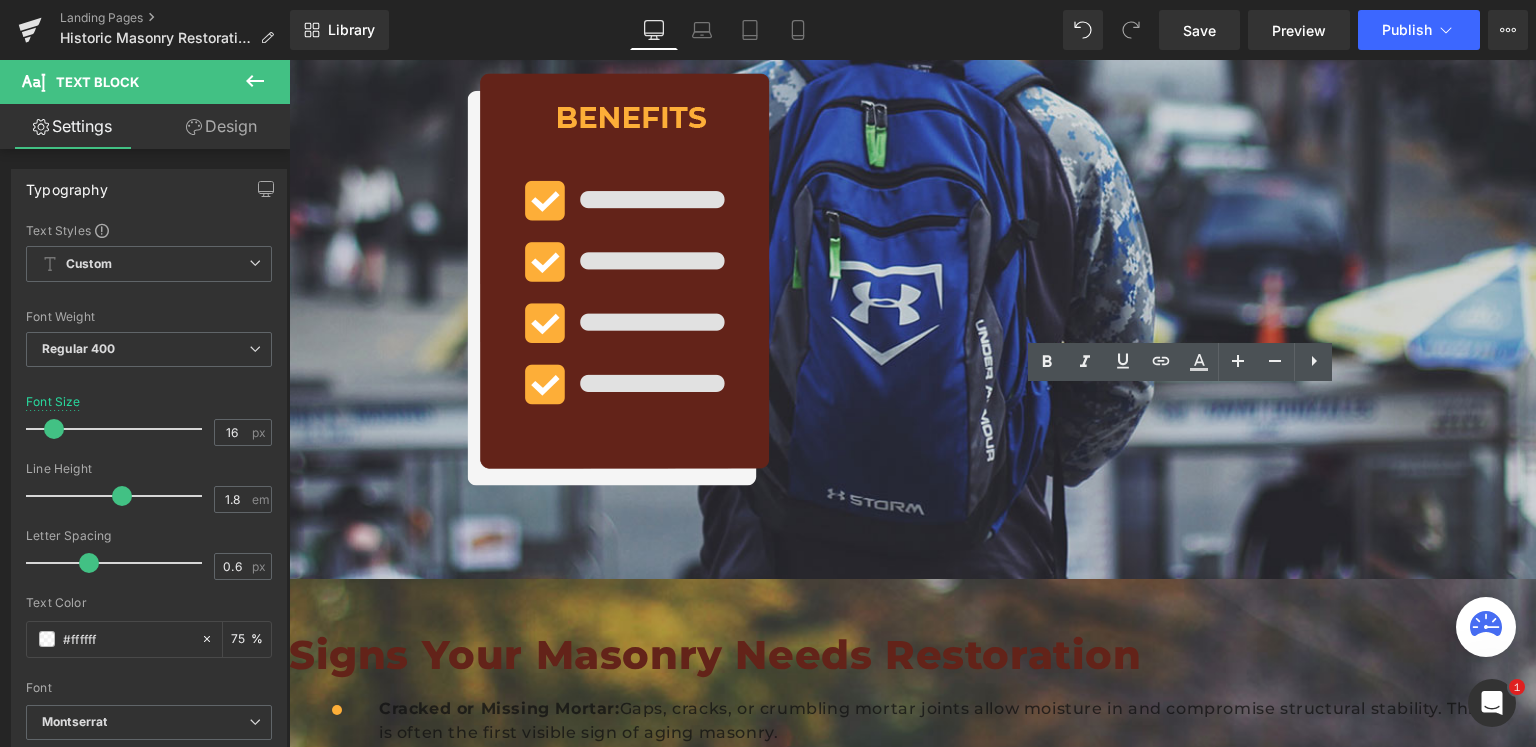 click on "When individual bricks or stones are beyond repair—due to spalling, cracking, or deep weathering—our restoration experts replace them with historically accurate materials. We either source reclaimed components or custom-fabricate new ones to match the size, color, and texture of the original elements. The damaged masonry is carefully removed, and the replacement is seamlessly integrated to preserve structural continuity and visual harmony. This service is especially valuable in cases where authenticity is critical, such as landmark buildings, historic homes, and institutional properties." at bounding box center [888, 3885] 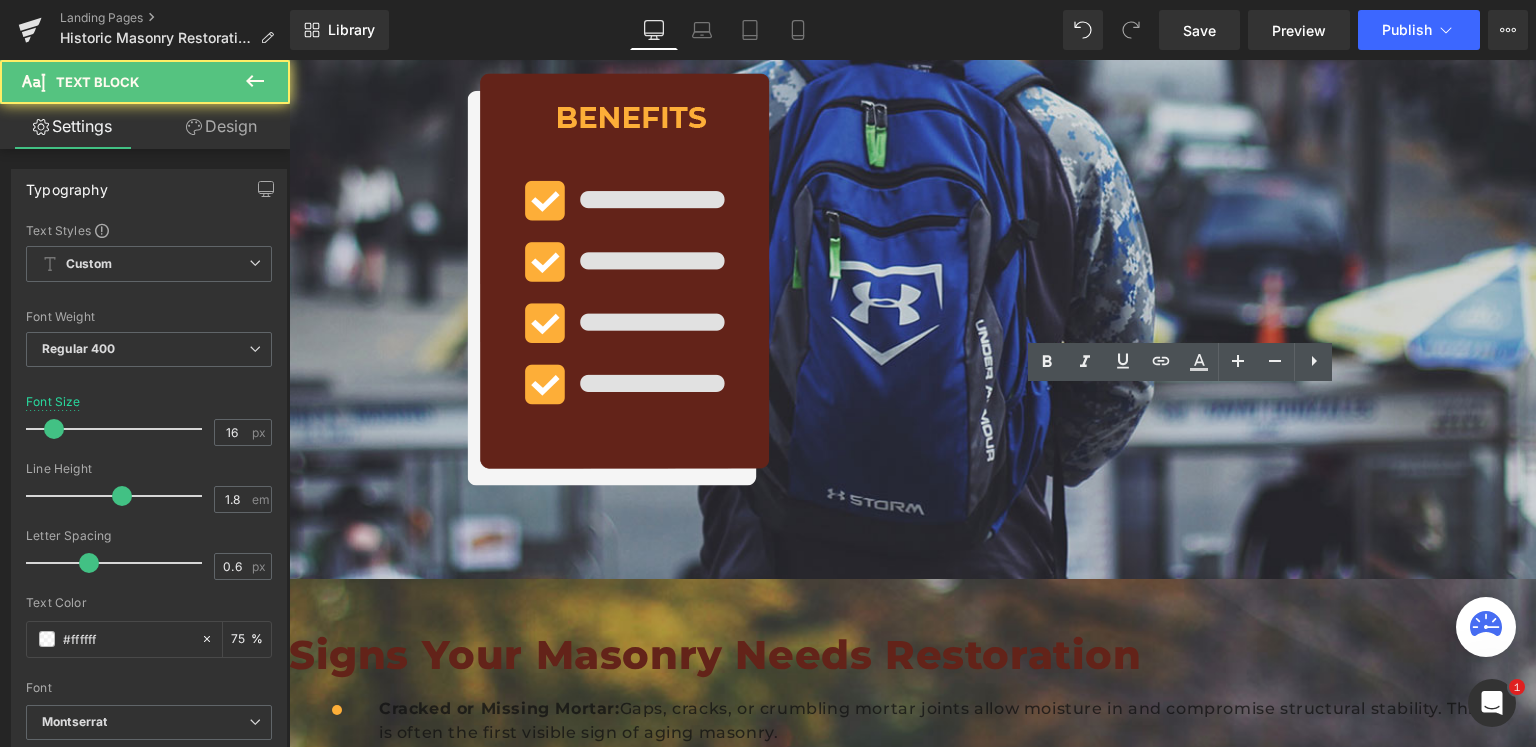 click on "When individual bricks or stones are beyond repair—due to spalling, cracking, or deep weathering—our restoration experts replace them with historically accurate materials. We either source reclaimed components or custom-fabricate new ones to match the size, color, and texture of the original elements. The damaged masonry is carefully removed, and the replacement is seamlessly integrated to preserve structural continuity and visual harmony. This service is especially valuable in cases where authenticity is critical, such as landmark buildings, historic homes, and institutional properties." at bounding box center [888, 3885] 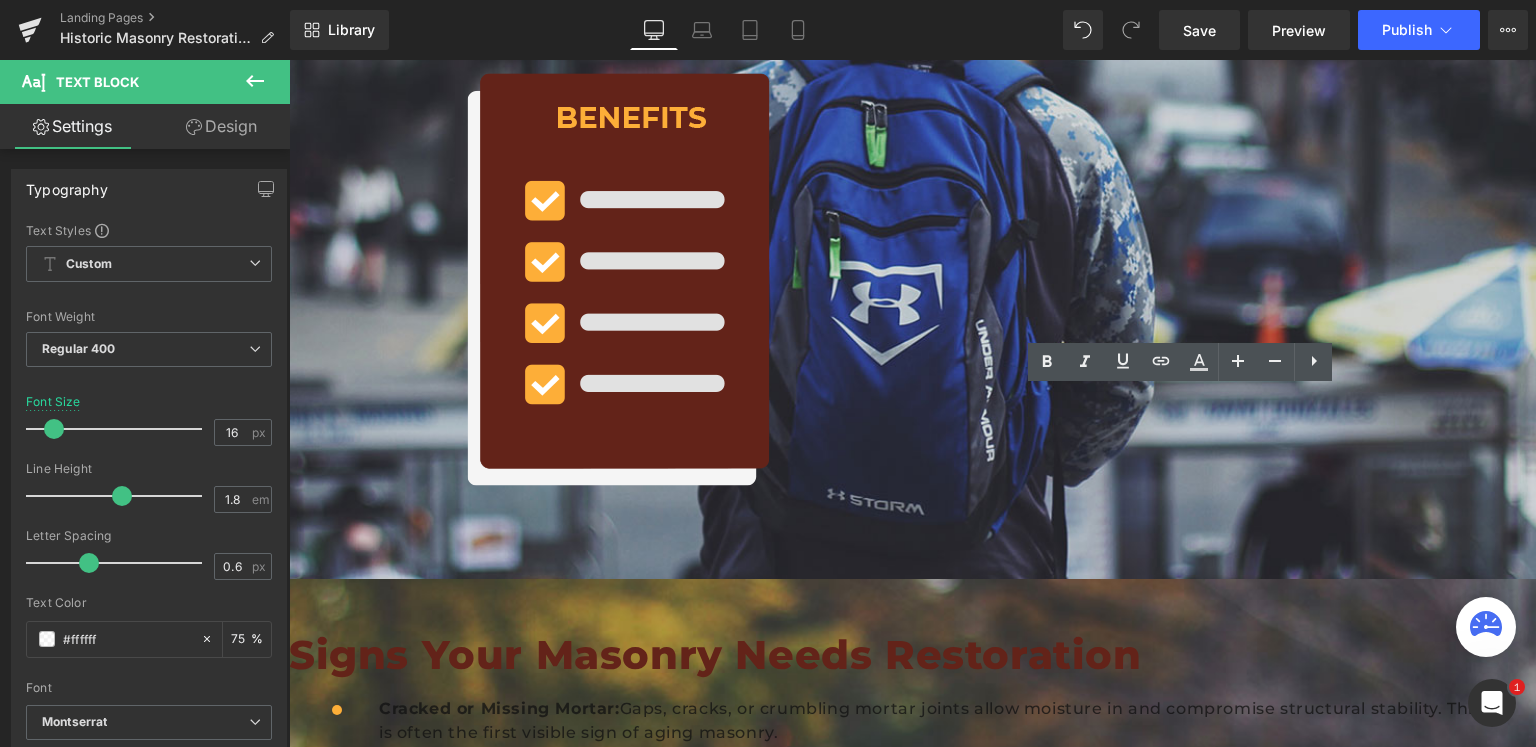 type 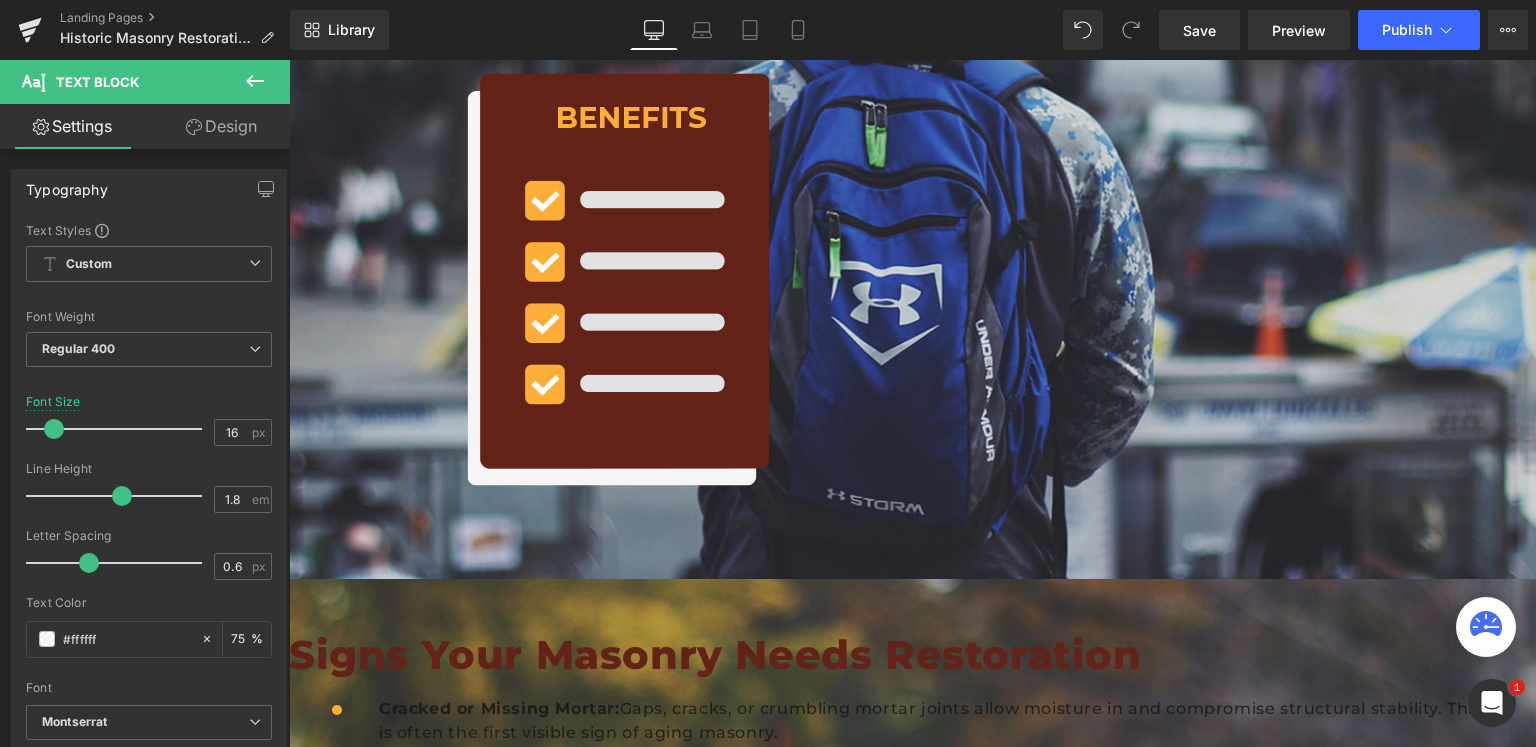 click on "When individual bricks or stones are beyond repair, due to spalling, cracking, or deep weathering—our restoration experts replace them with historically accurate materials. We either source reclaimed components or custom-fabricate new ones to match the size, color, and texture of the original elements. The damaged masonry is carefully removed, and the replacement is seamlessly integrated to preserve structural continuity and visual harmony. This service is especially valuable in cases where authenticity is critical, such as landmark buildings, historic homes, and institutional properties." at bounding box center (888, 3885) 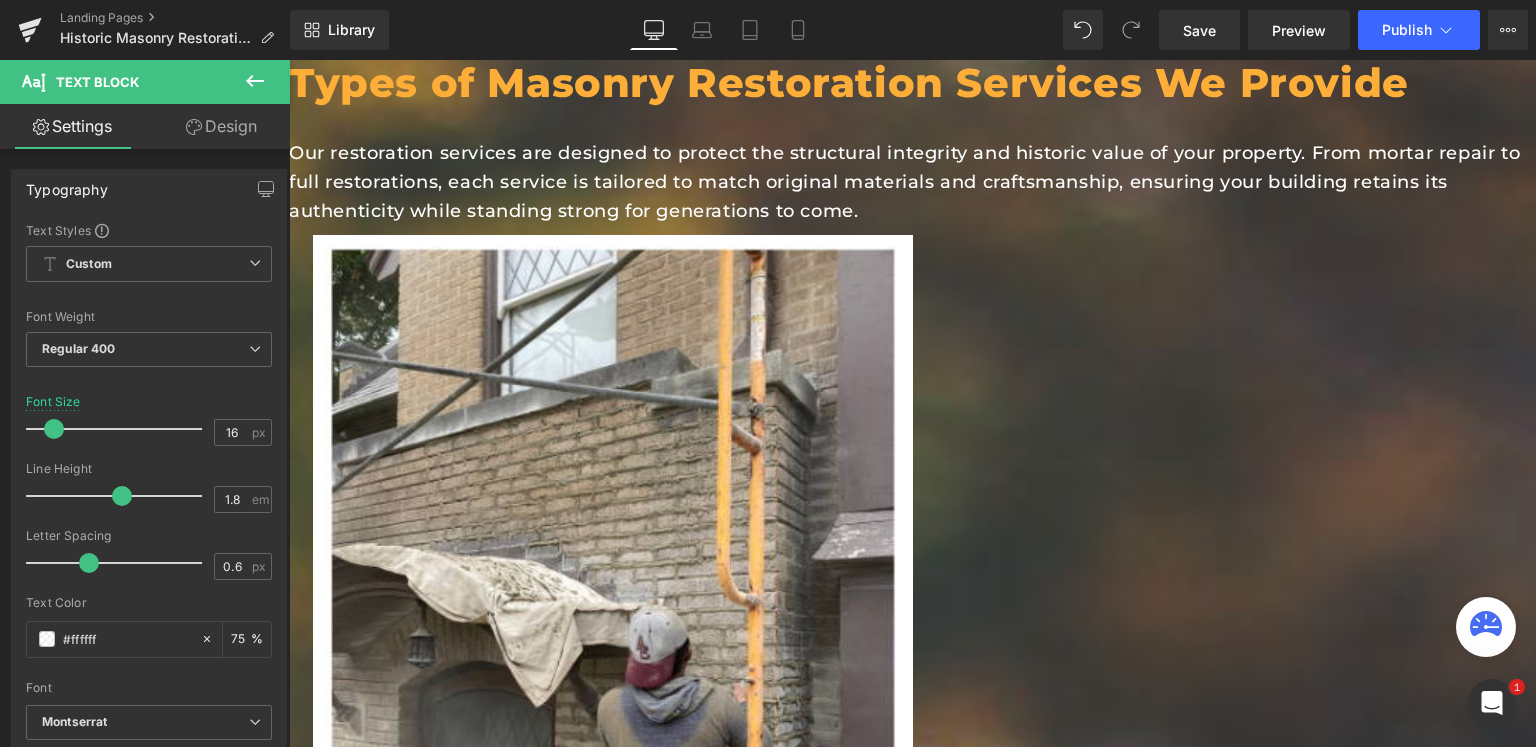 click on "Trust Hoosier Masonry Solutions to restore and protect your masonry—one brick, stone, and joint at a time." at bounding box center (889, 5382) 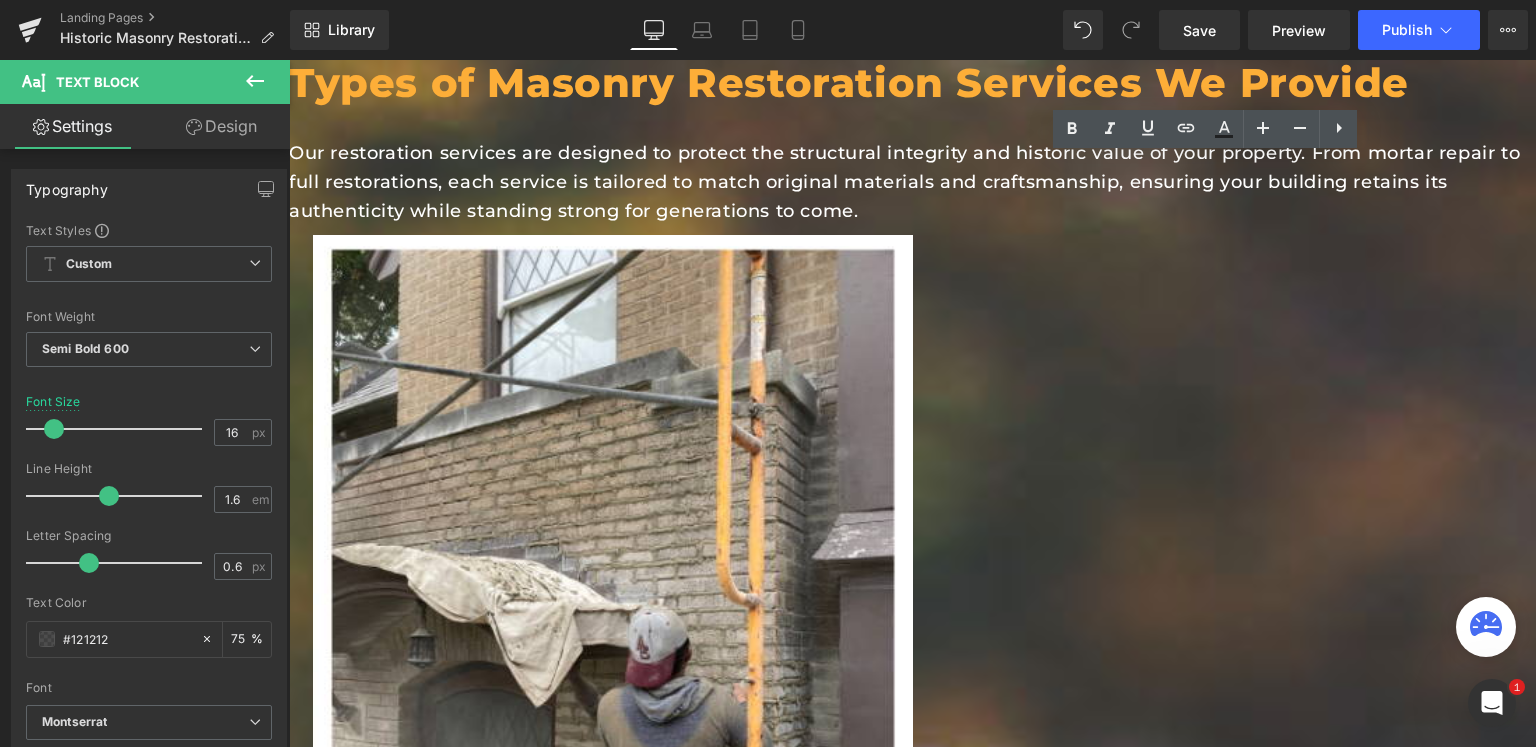 click on "Trust Hoosier Masonry Solutions to restore and protect your masonry—one brick, stone, and joint at a time." at bounding box center (889, 5382) 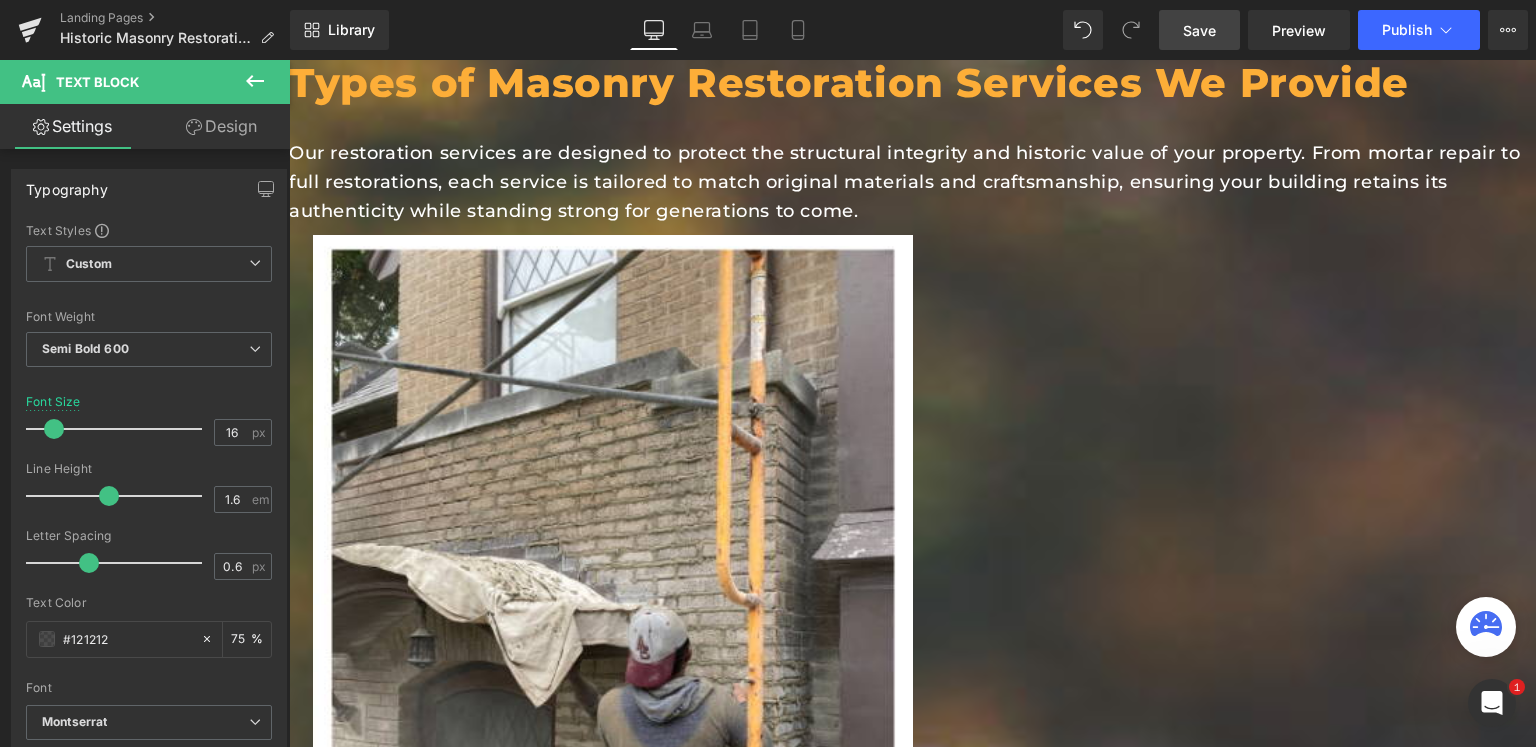 click on "Save" at bounding box center [1199, 30] 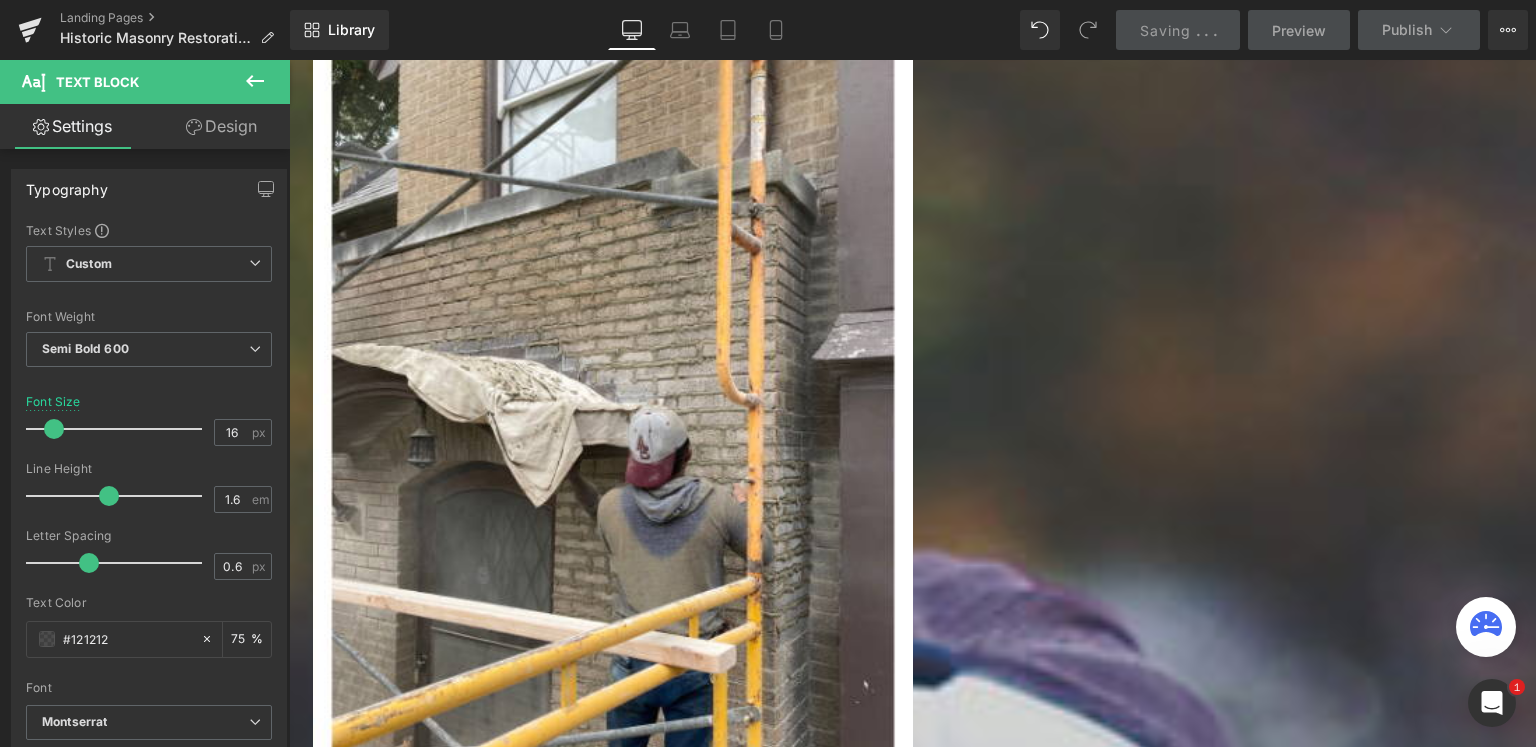 scroll, scrollTop: 5031, scrollLeft: 0, axis: vertical 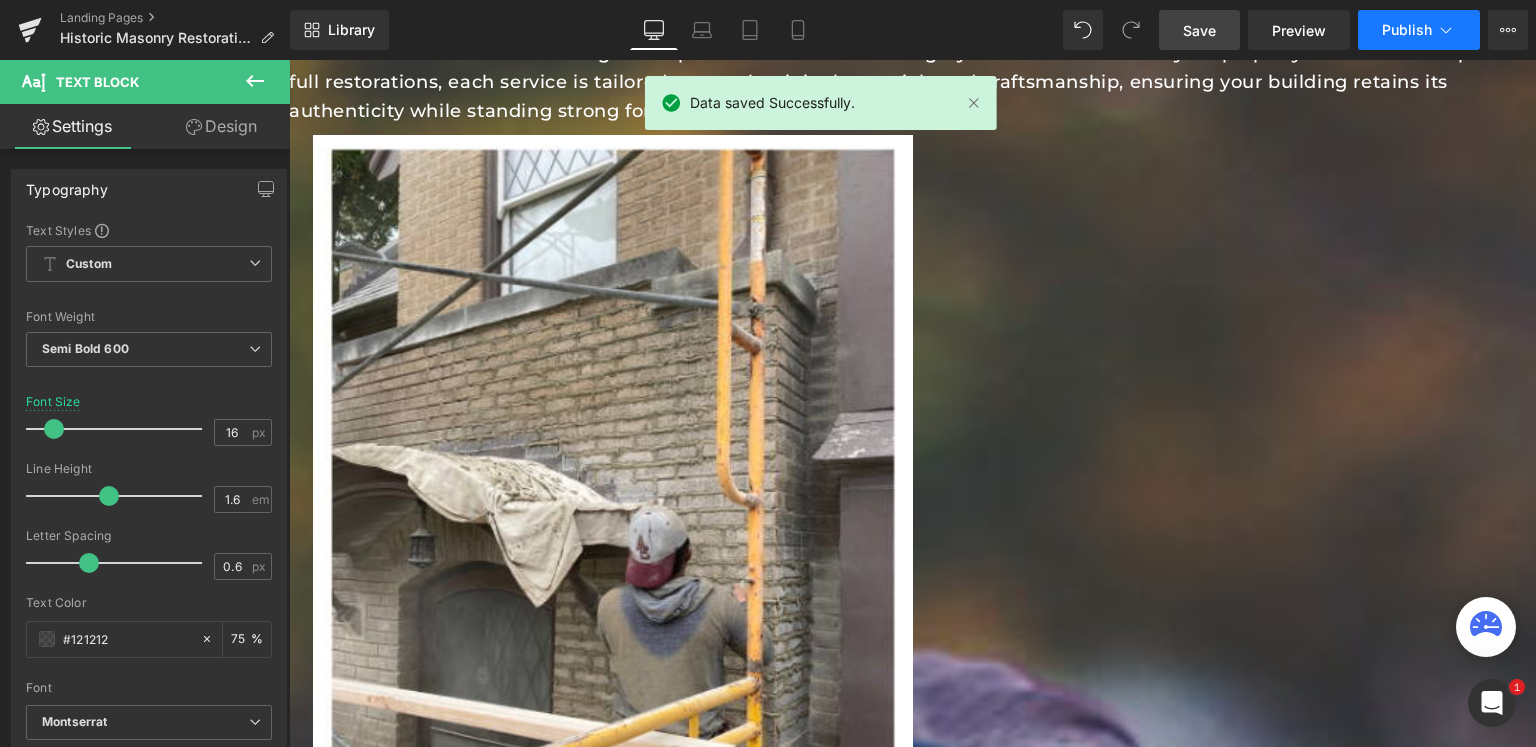 click on "Publish" at bounding box center [1407, 30] 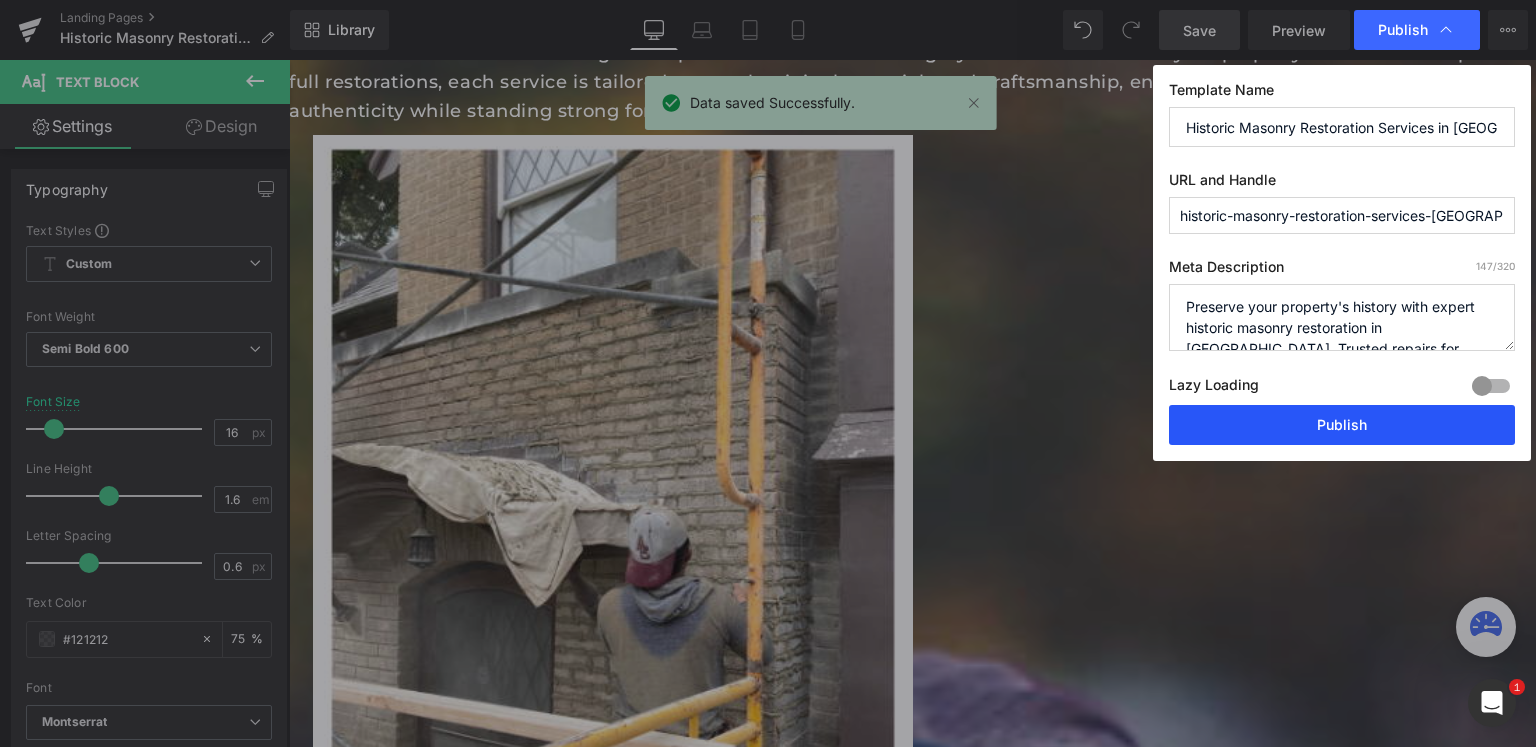 click on "Publish" at bounding box center (1342, 425) 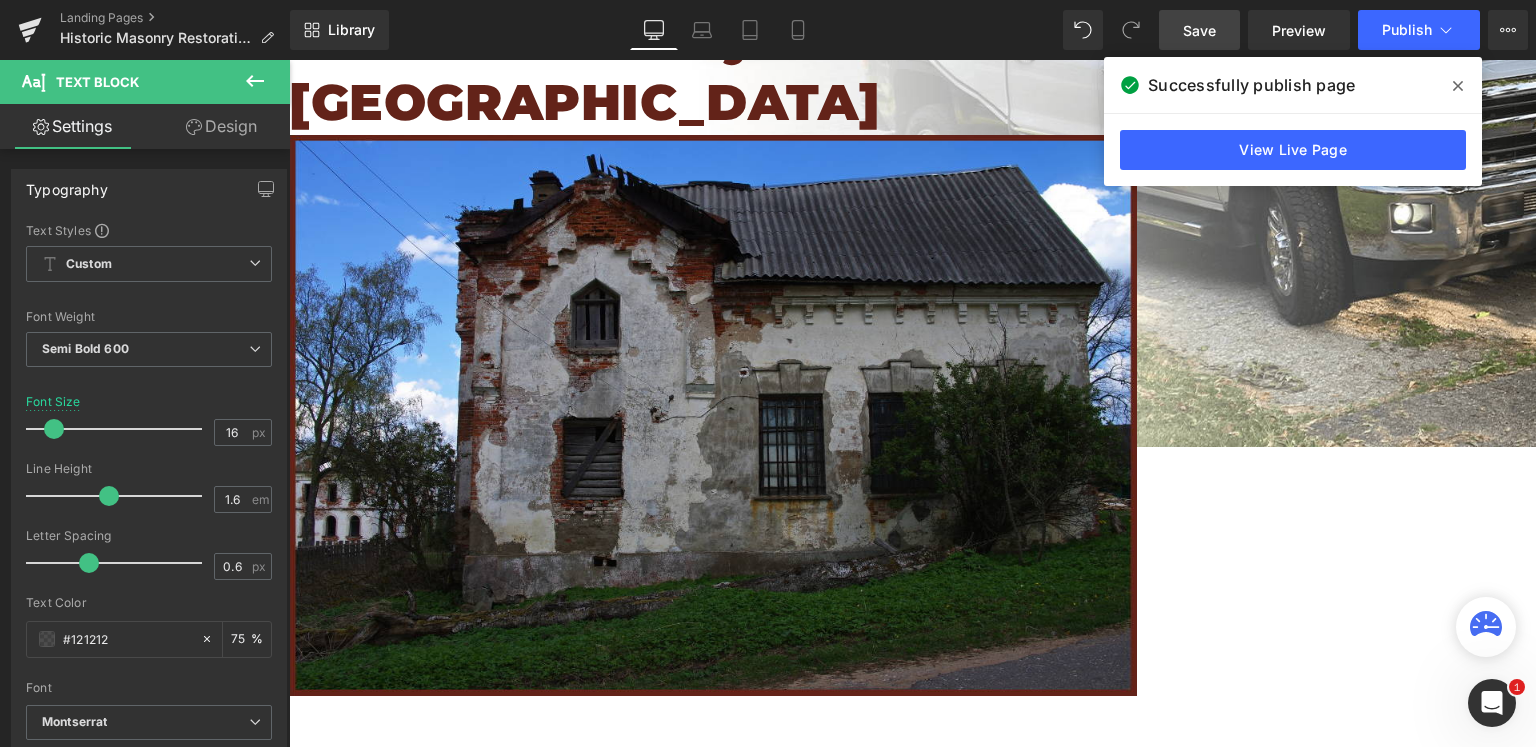 scroll, scrollTop: 200, scrollLeft: 0, axis: vertical 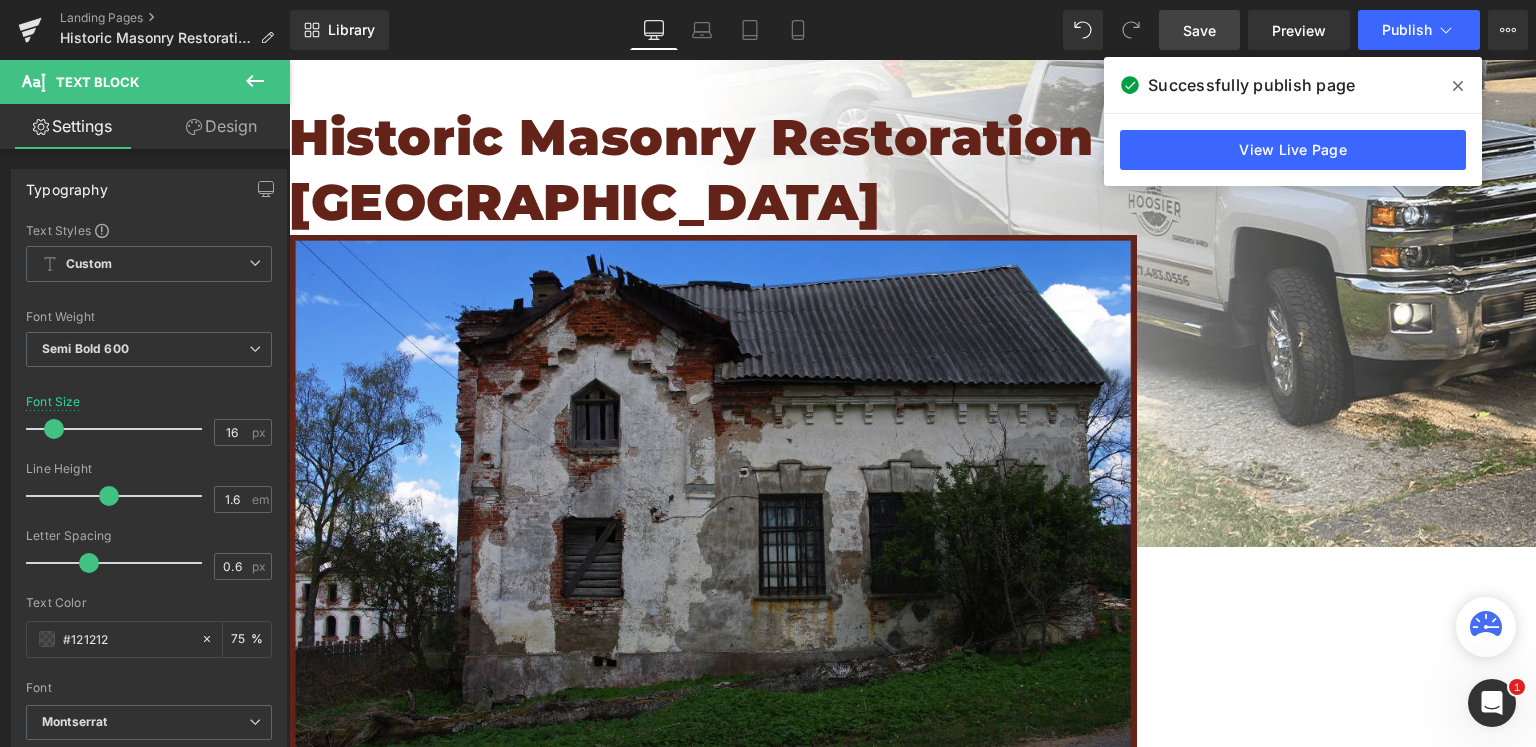 click on "Historic Masonry Restoration Services In Indianapolis" at bounding box center [889, 170] 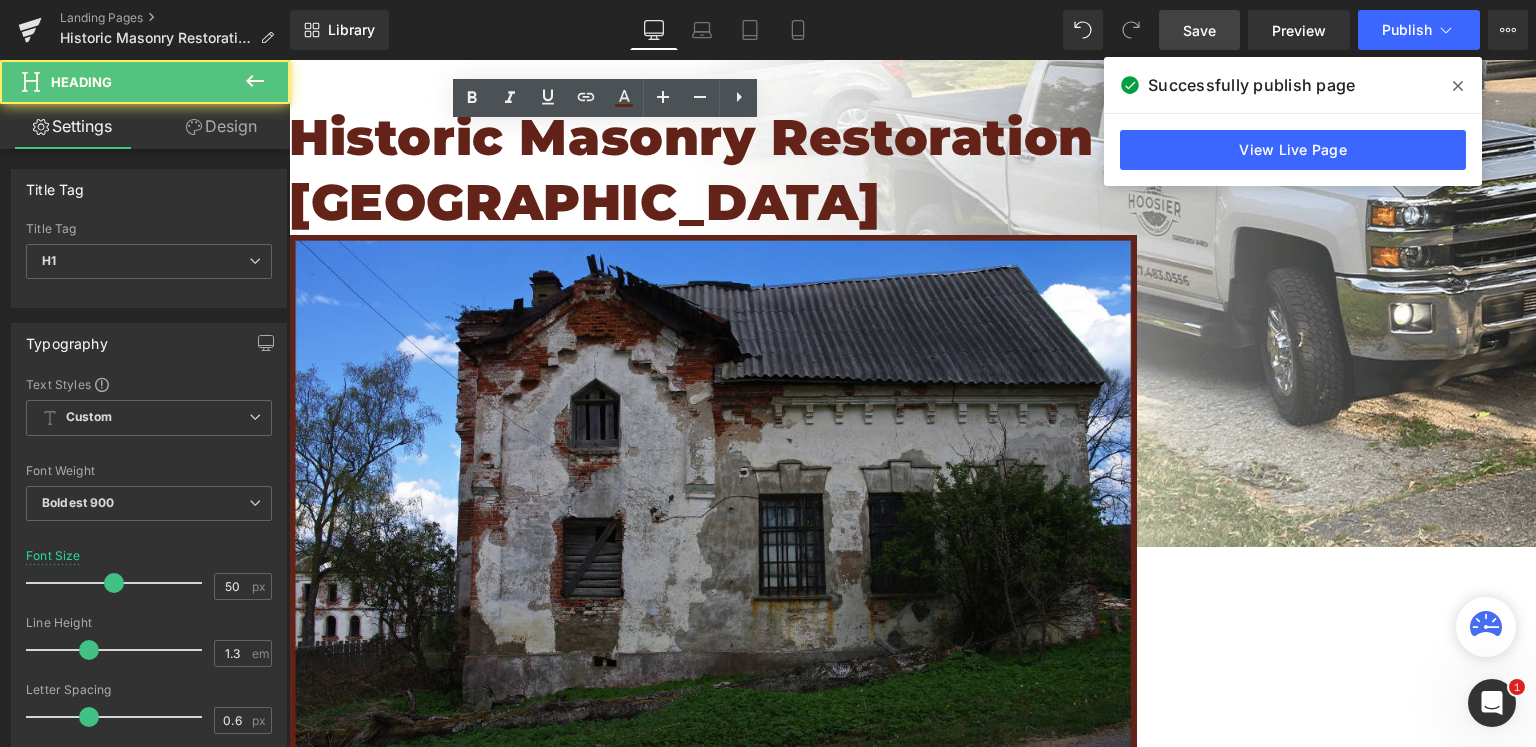 click on "Historic Masonry Restoration Services In Indianapolis" at bounding box center [889, 170] 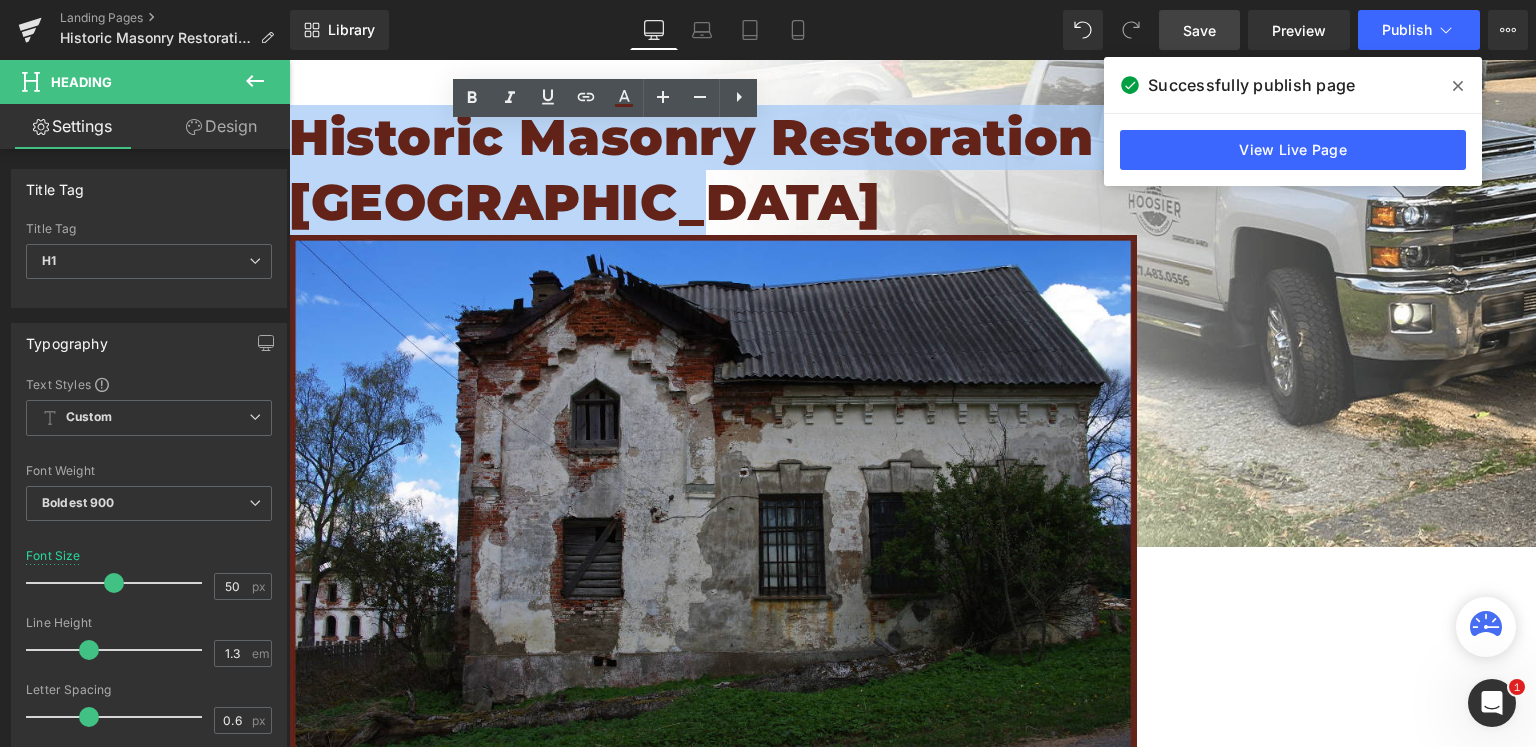 copy on "Historic Masonry Restoration Services In Indianapolis" 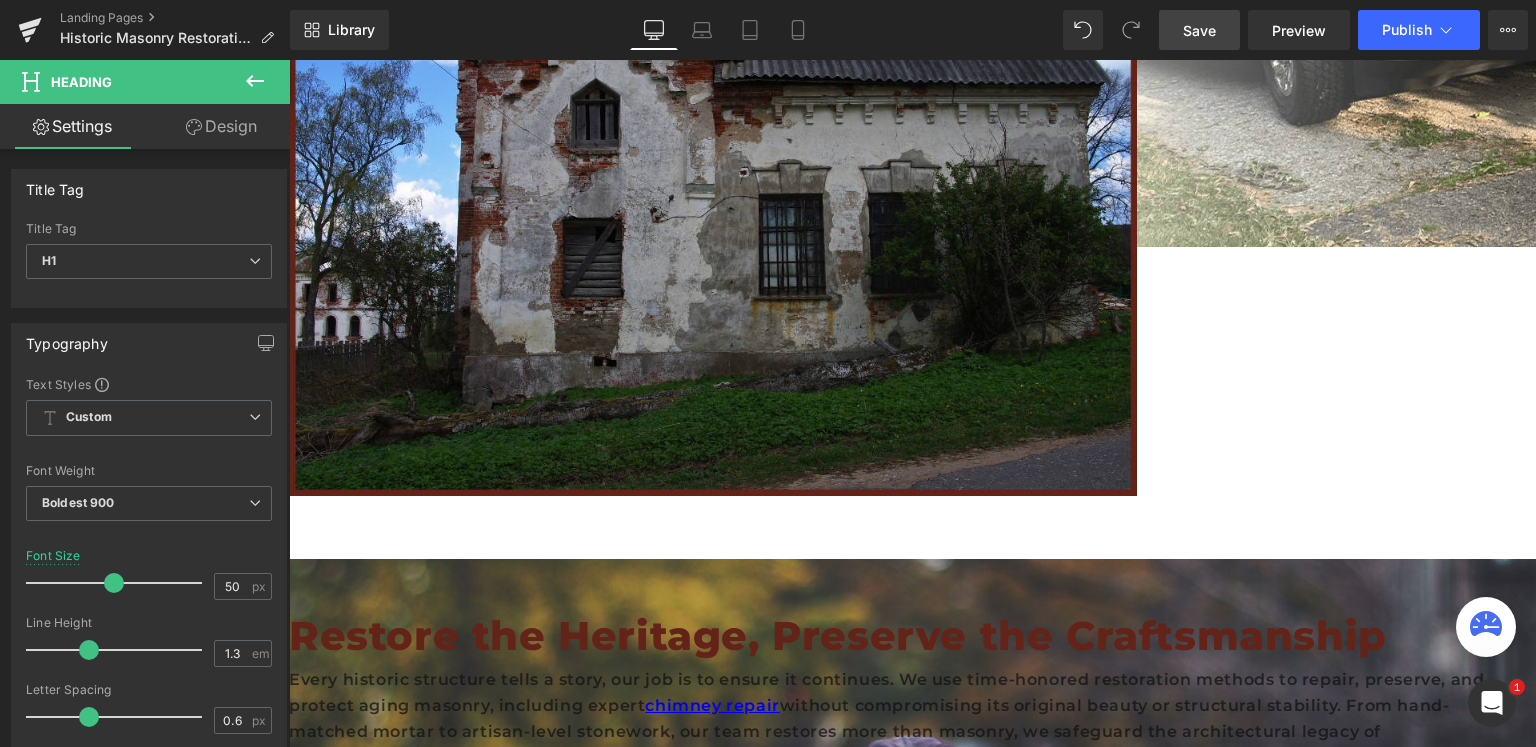 scroll, scrollTop: 300, scrollLeft: 0, axis: vertical 